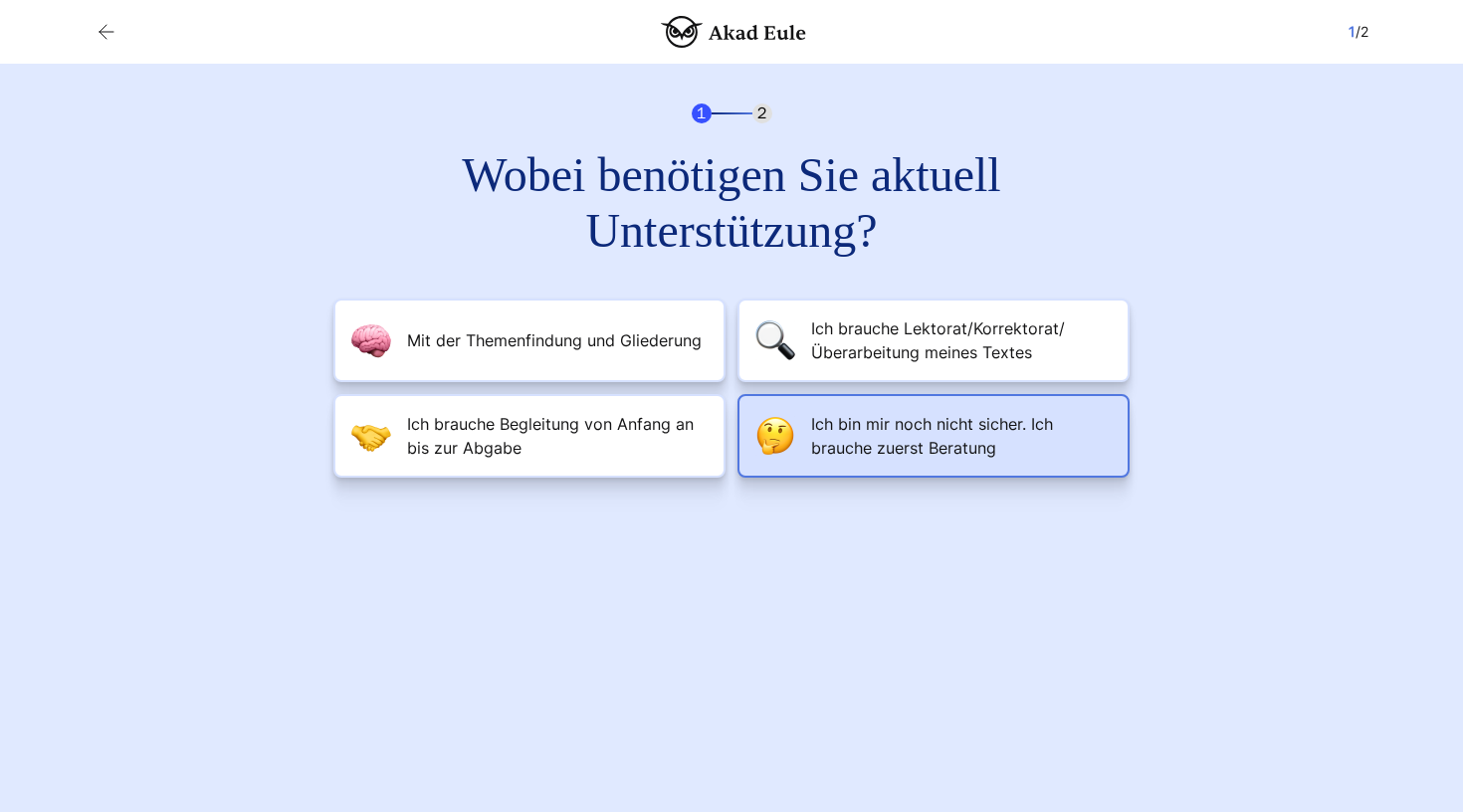 scroll, scrollTop: 0, scrollLeft: 0, axis: both 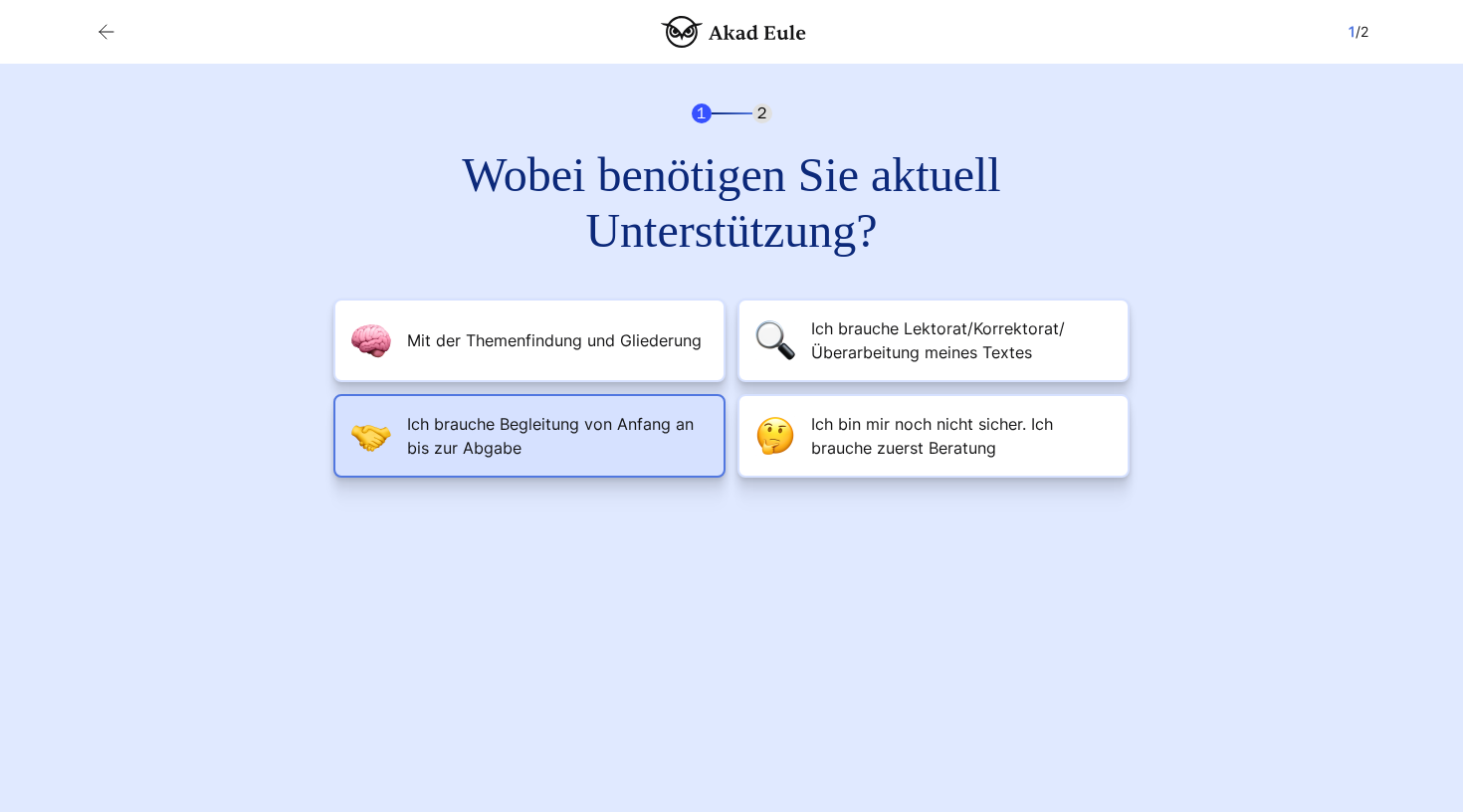 click on "Ich brauche Begleitung von Anfang an bis zur Abgabe" at bounding box center (554, 340) 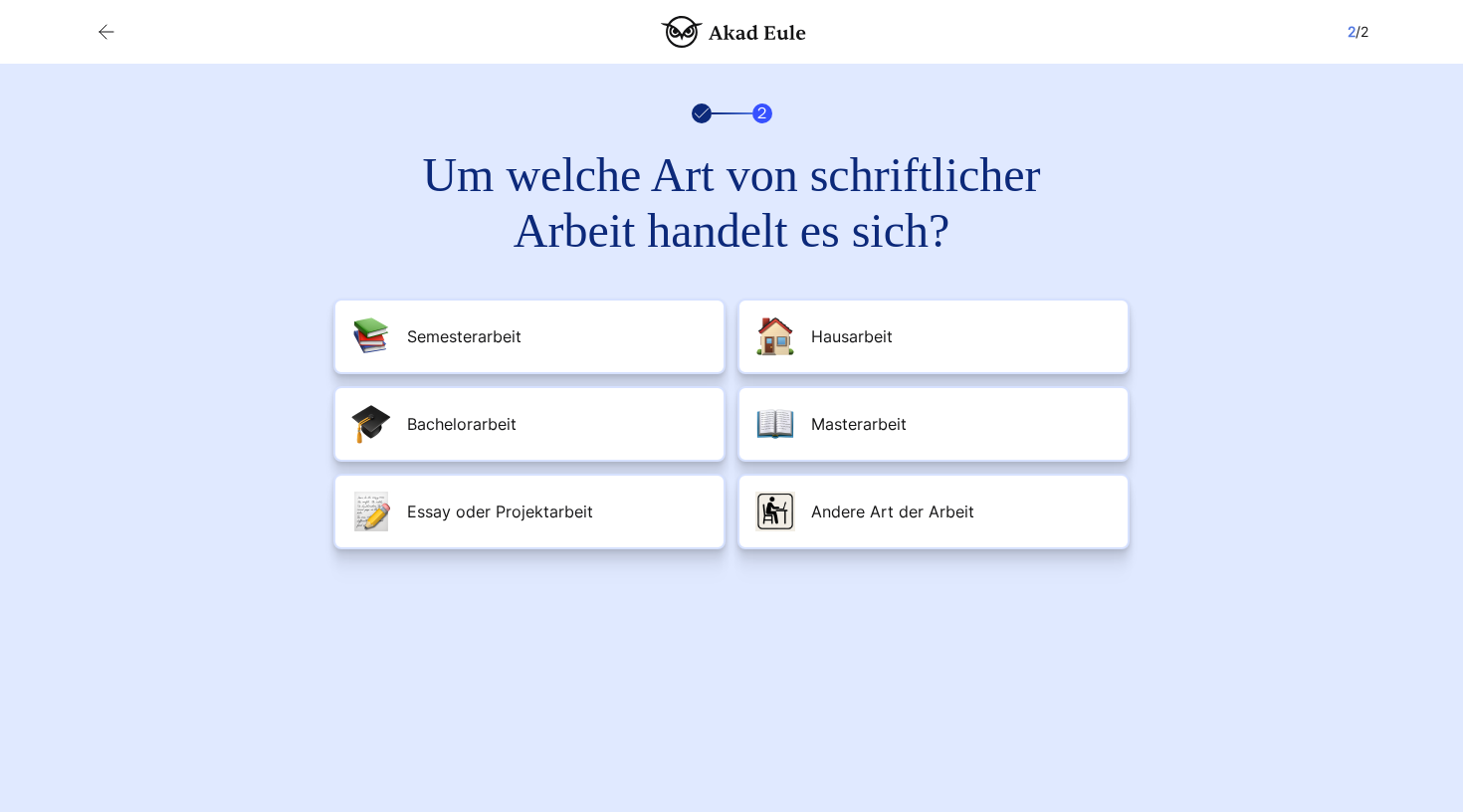 click at bounding box center [106, 32] 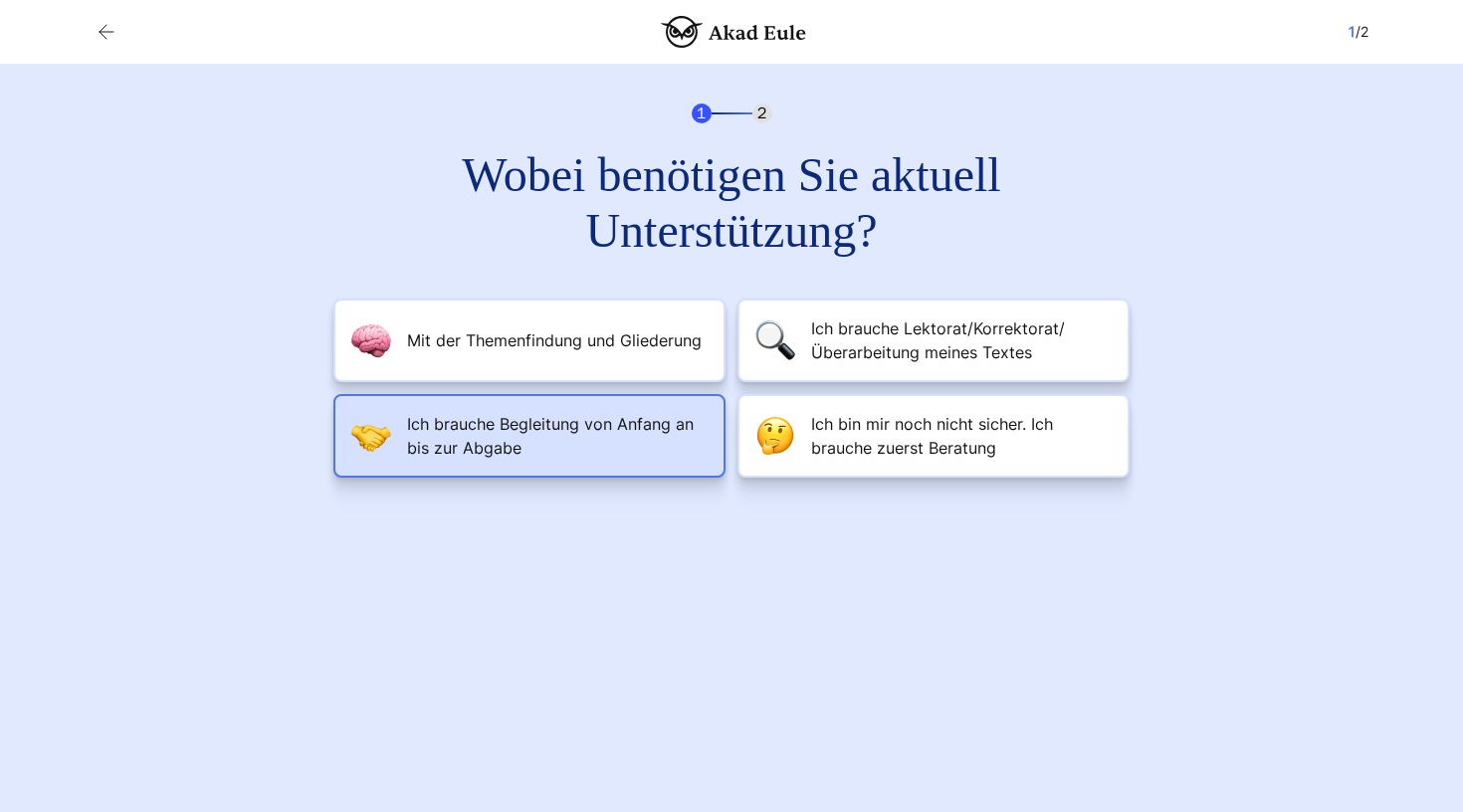 click on "Ich brauche Begleitung von Anfang an bis zur Abgabe" at bounding box center [554, 340] 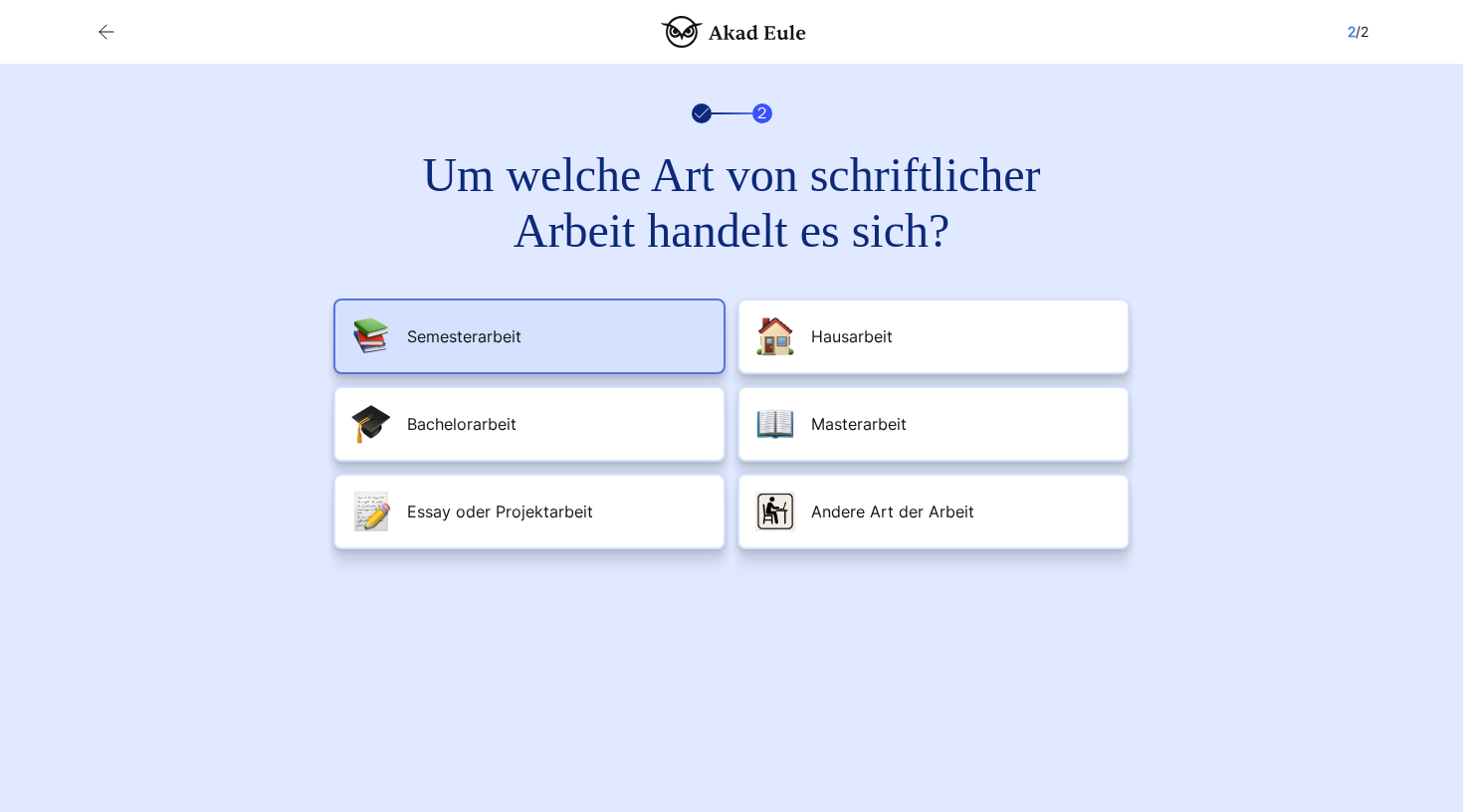 click on "Semesterarbeit" at bounding box center [529, 336] 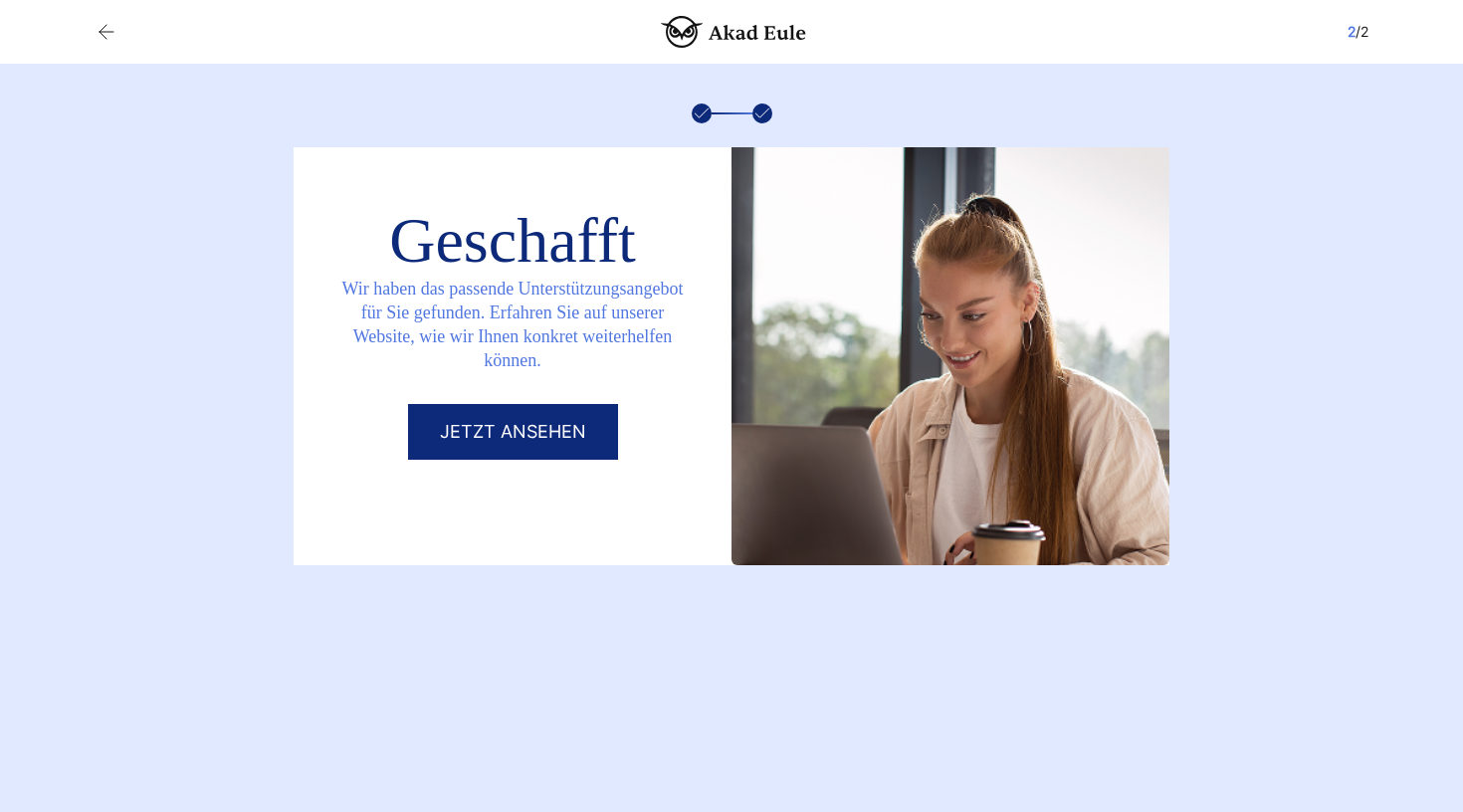 click on "Jetzt ansehen" at bounding box center [513, 432] 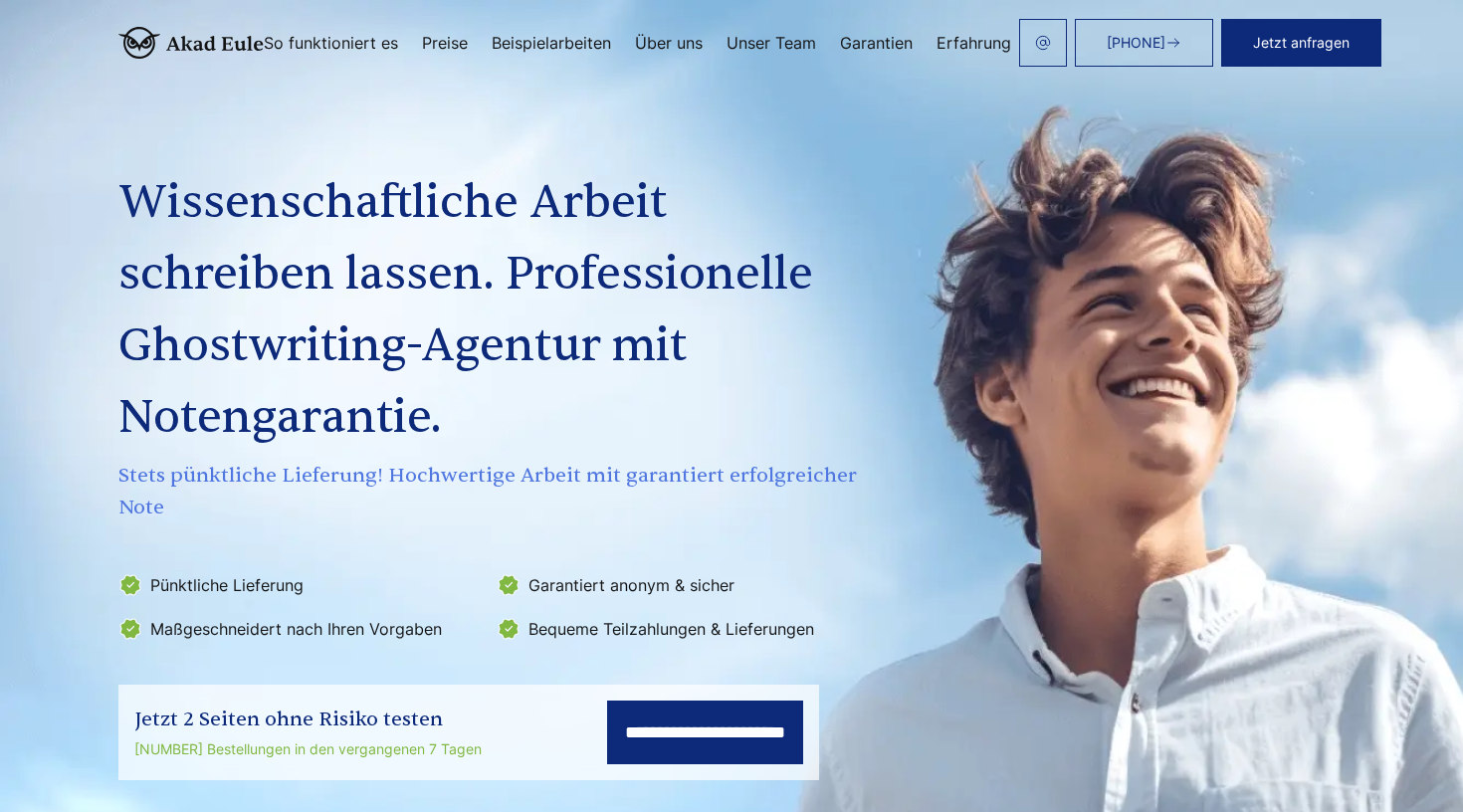 scroll, scrollTop: 0, scrollLeft: 0, axis: both 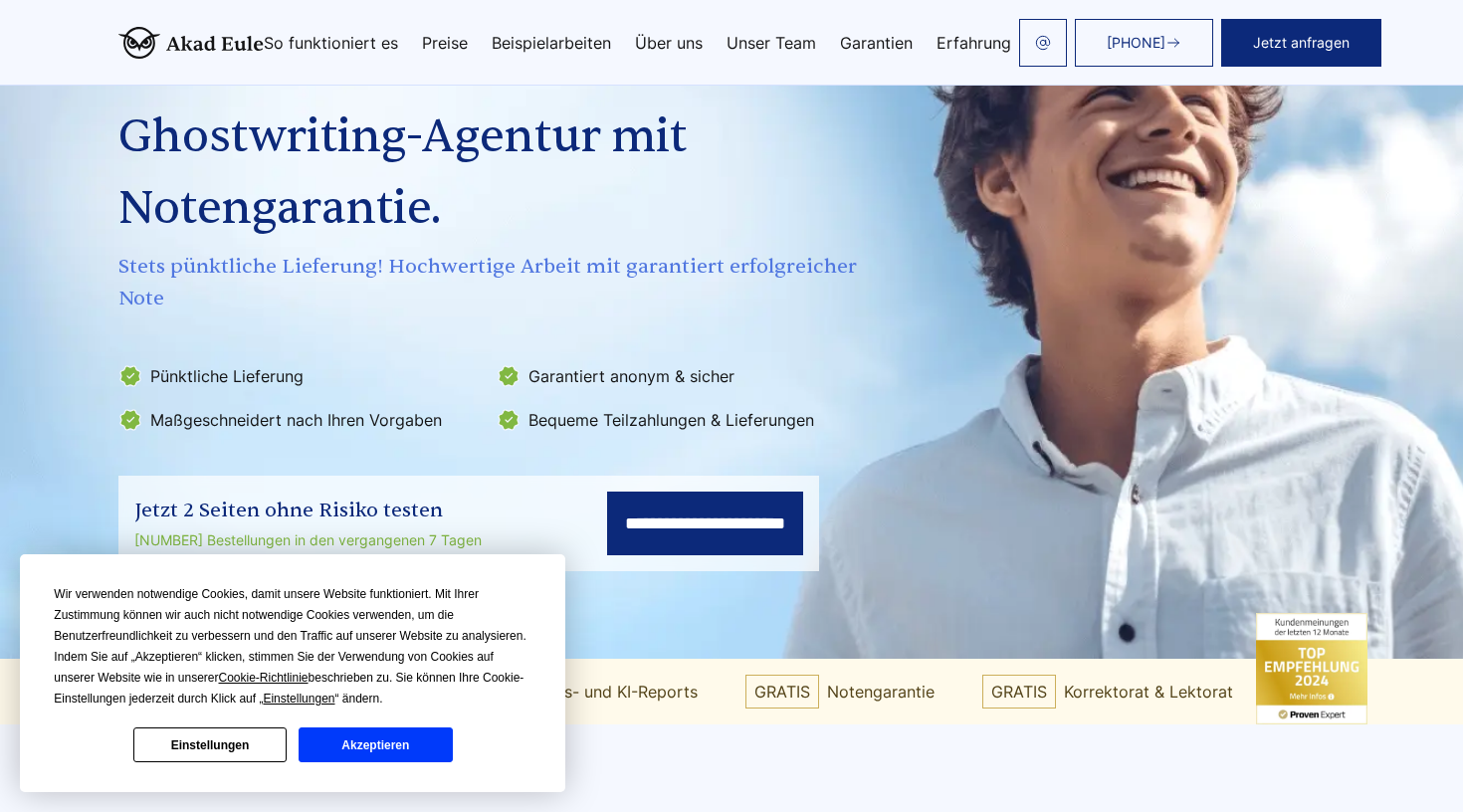 click on "Einstellungen" at bounding box center [210, 744] 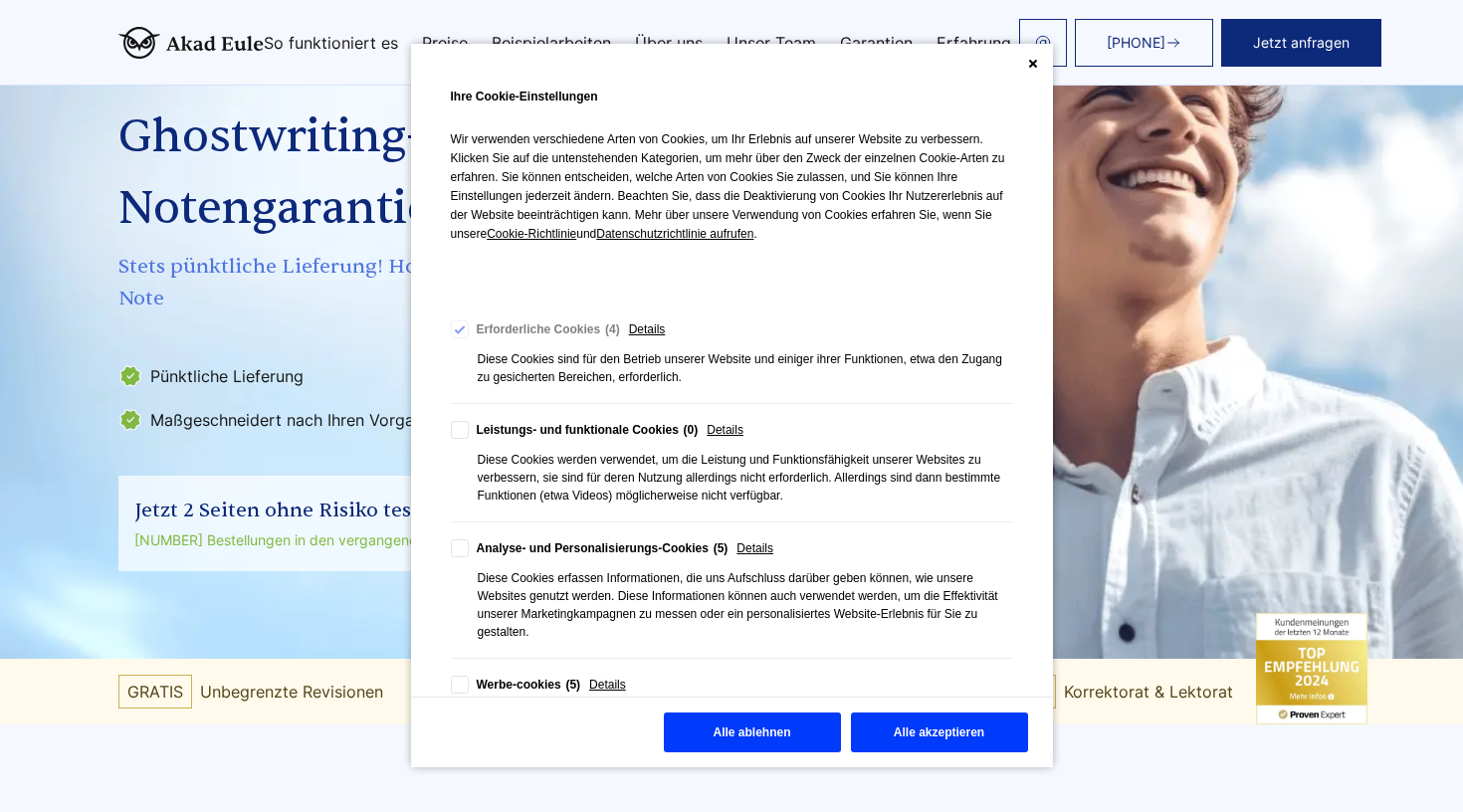 click on "Alle ablehnen" at bounding box center (752, 732) 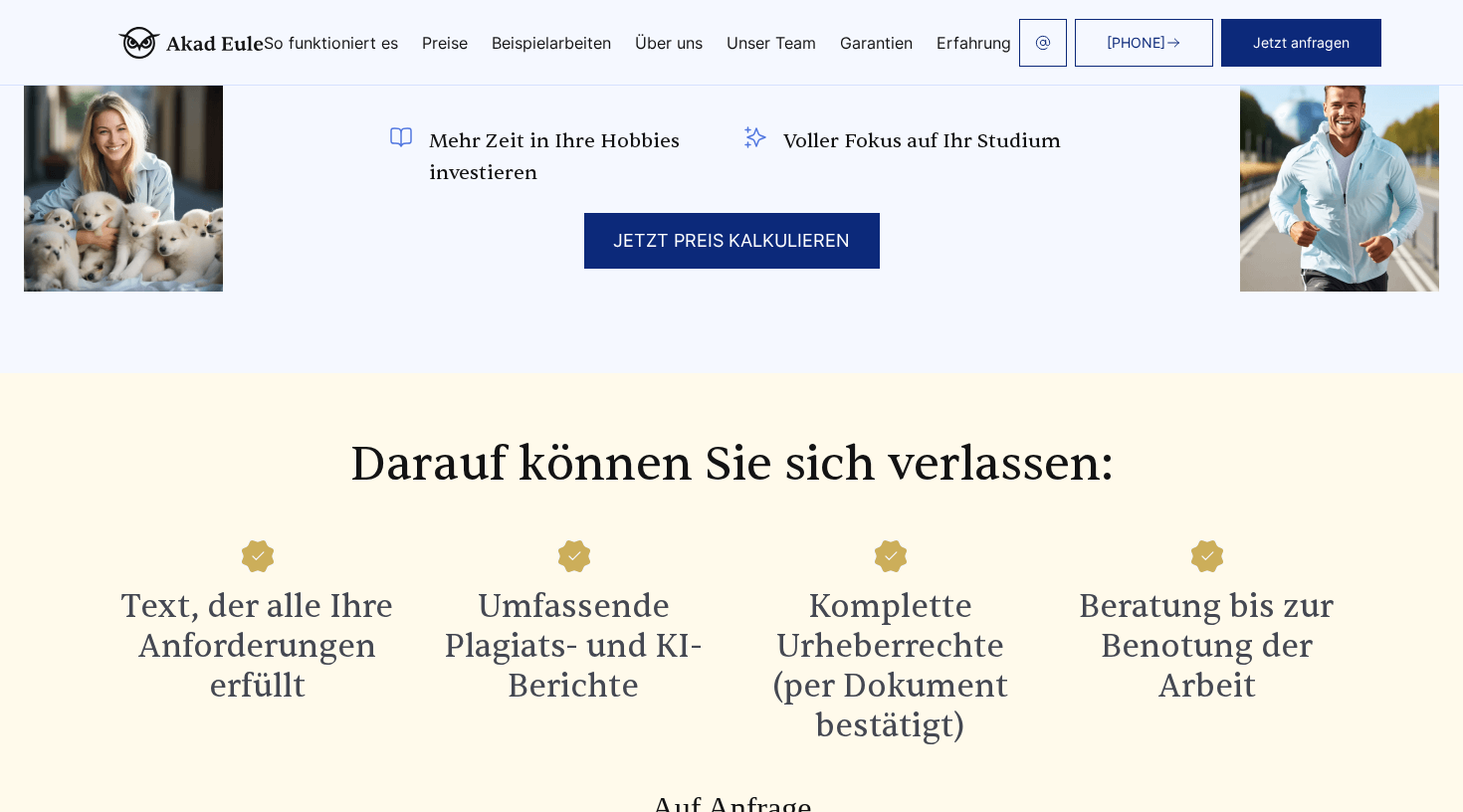 scroll, scrollTop: 1890, scrollLeft: 0, axis: vertical 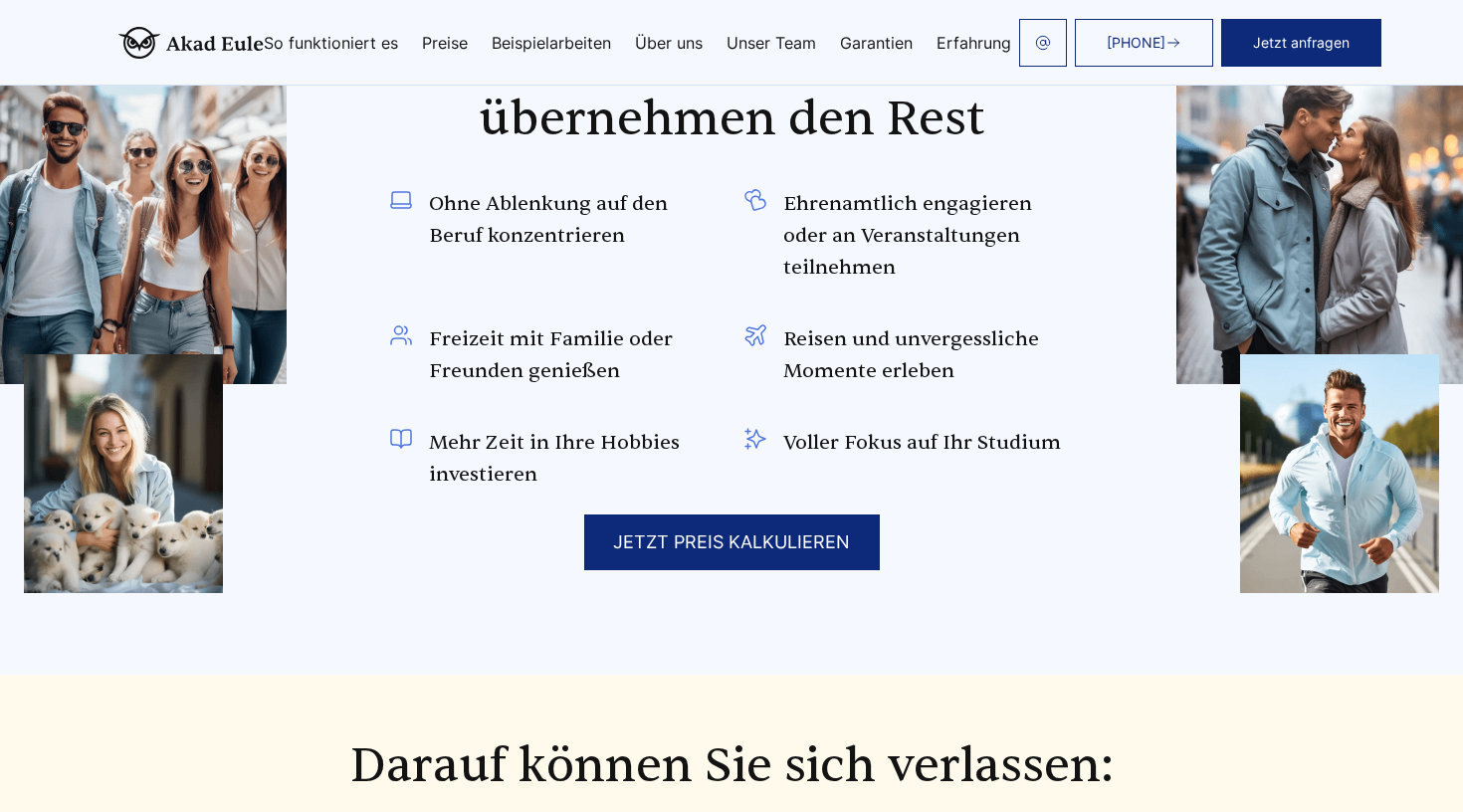 click on "JETZT PREIS KALKULIEREN" at bounding box center (732, 542) 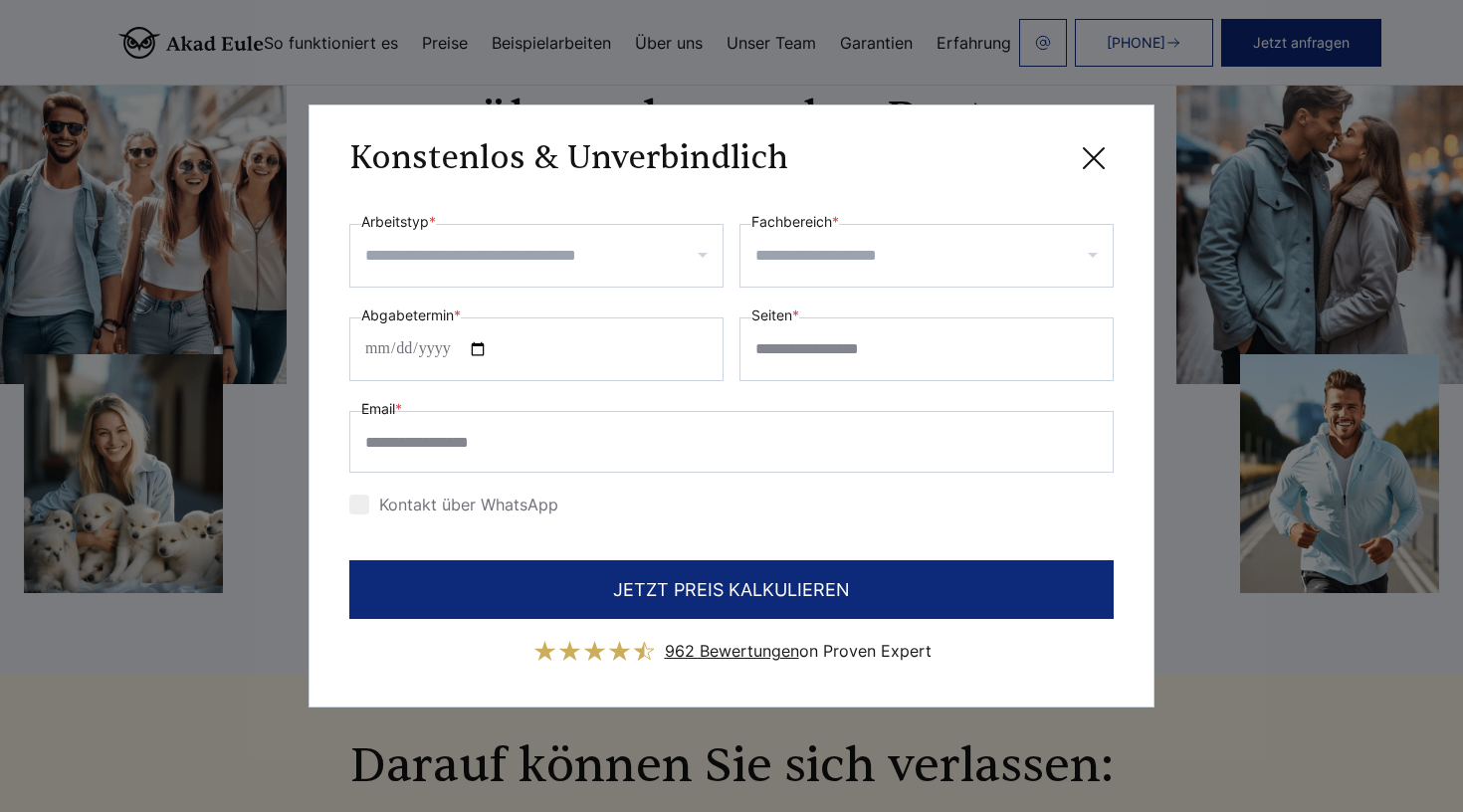 click on "Arbeitstyp  *" at bounding box center (543, 256) 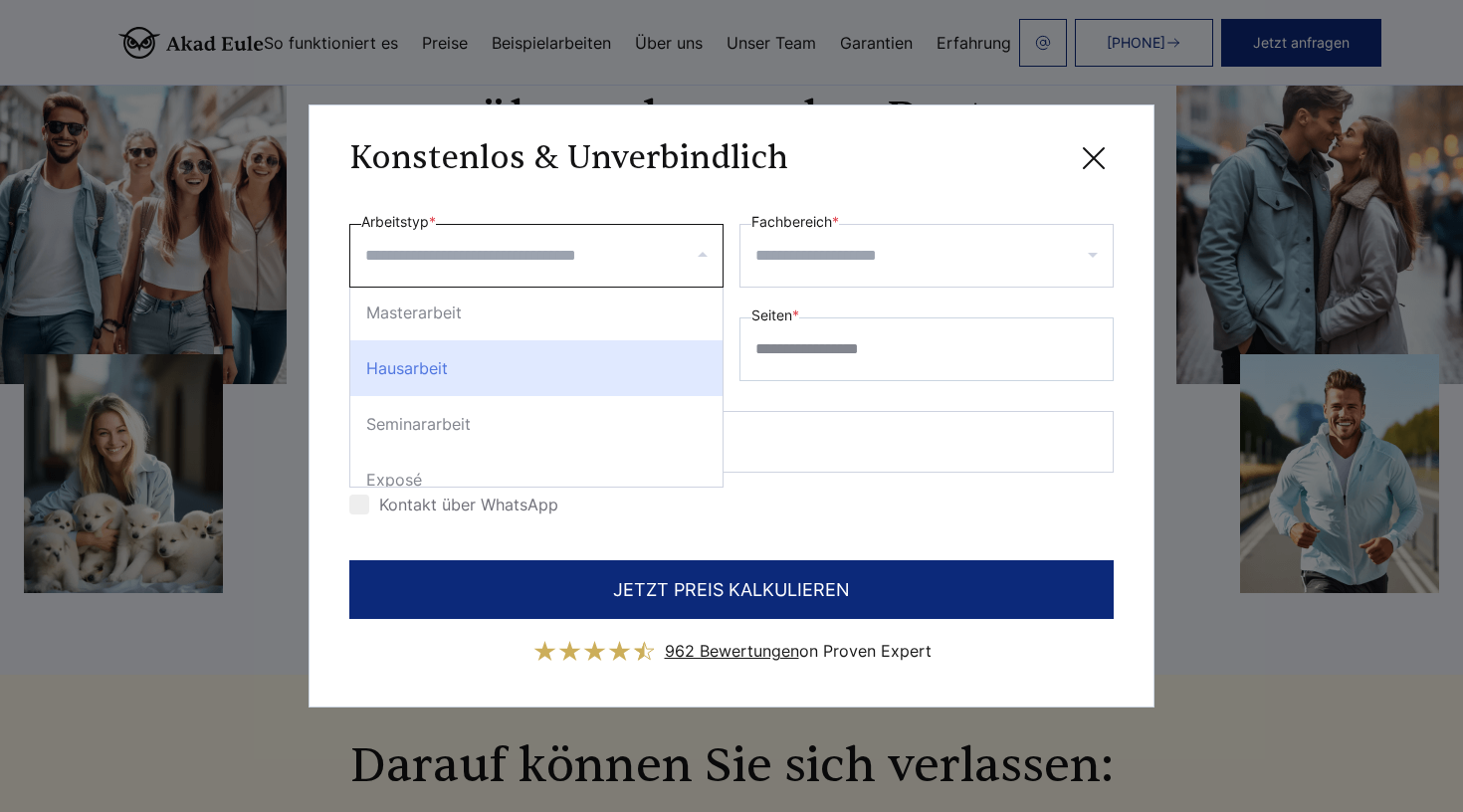 scroll, scrollTop: 72, scrollLeft: 0, axis: vertical 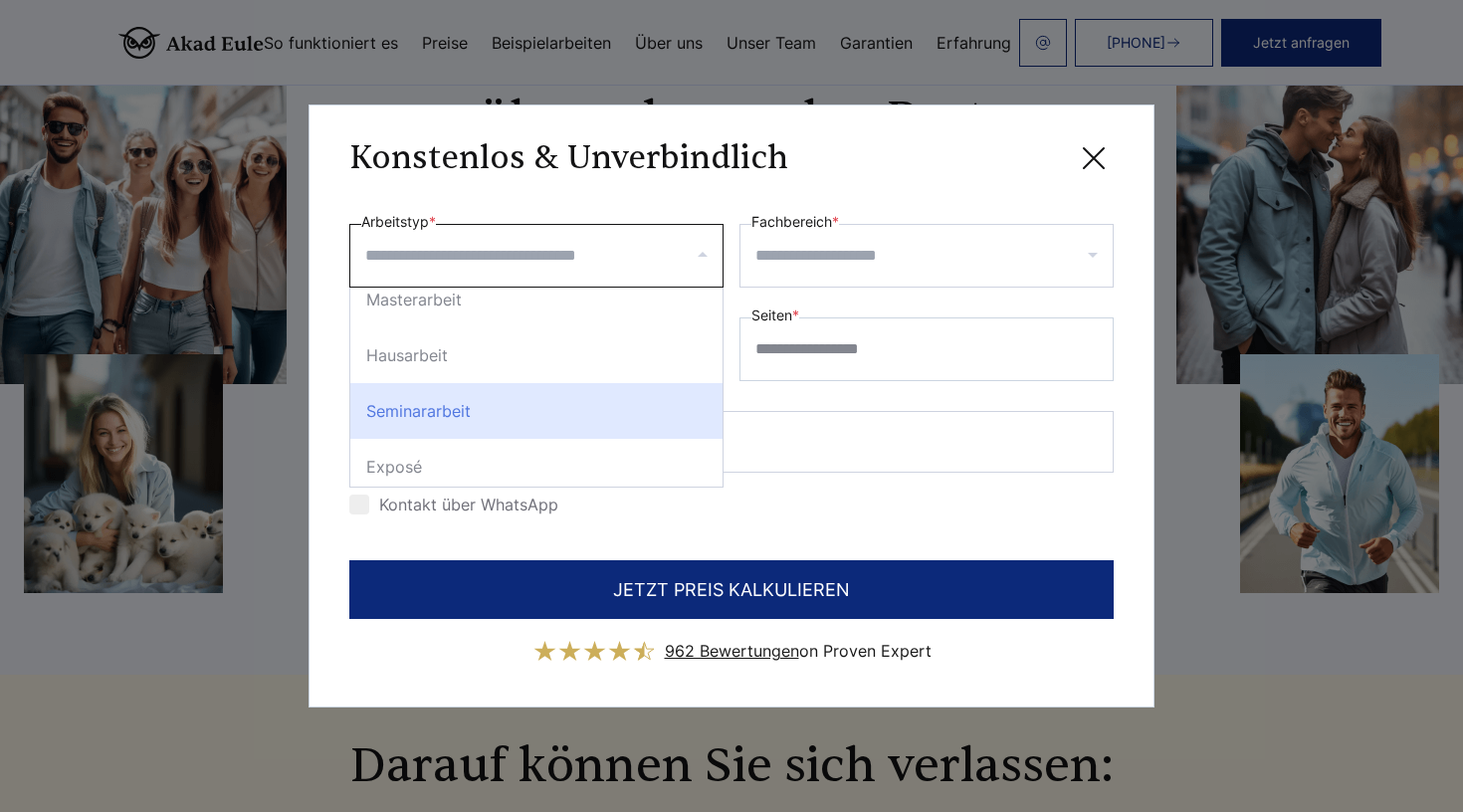 click on "Seminararbeit" at bounding box center [536, 411] 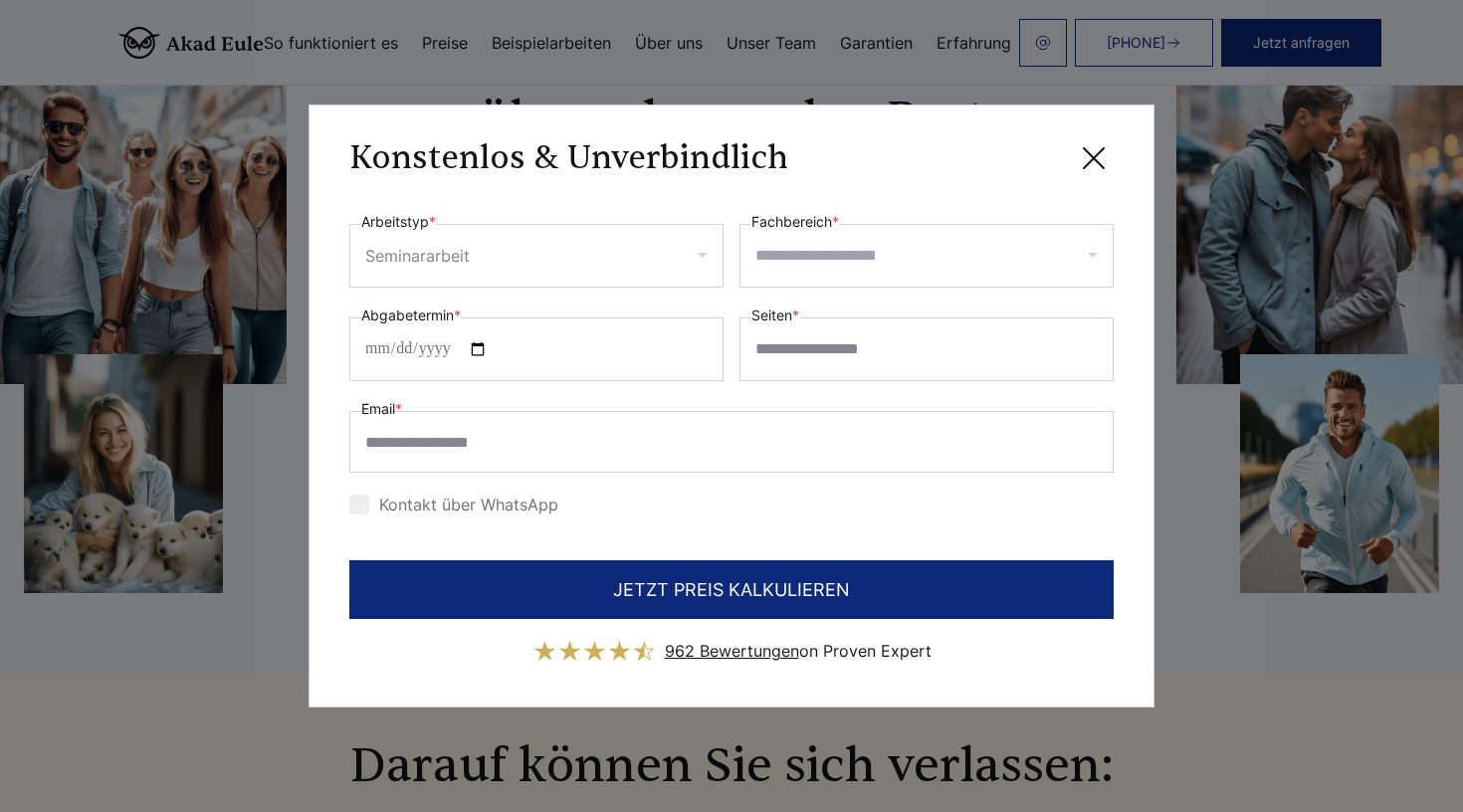 click on "Fachbereich  *" at bounding box center [934, 256] 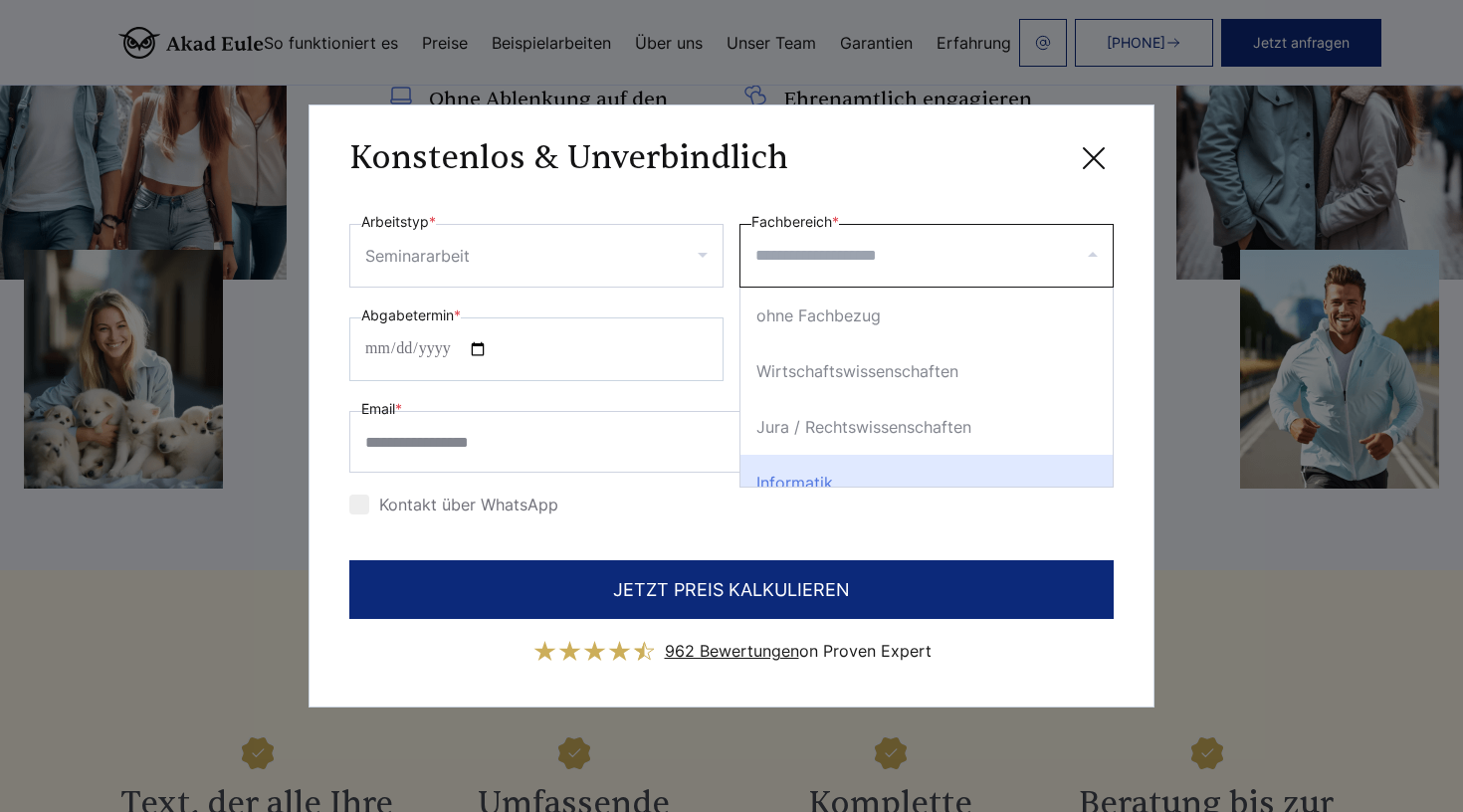 scroll, scrollTop: 2002, scrollLeft: 0, axis: vertical 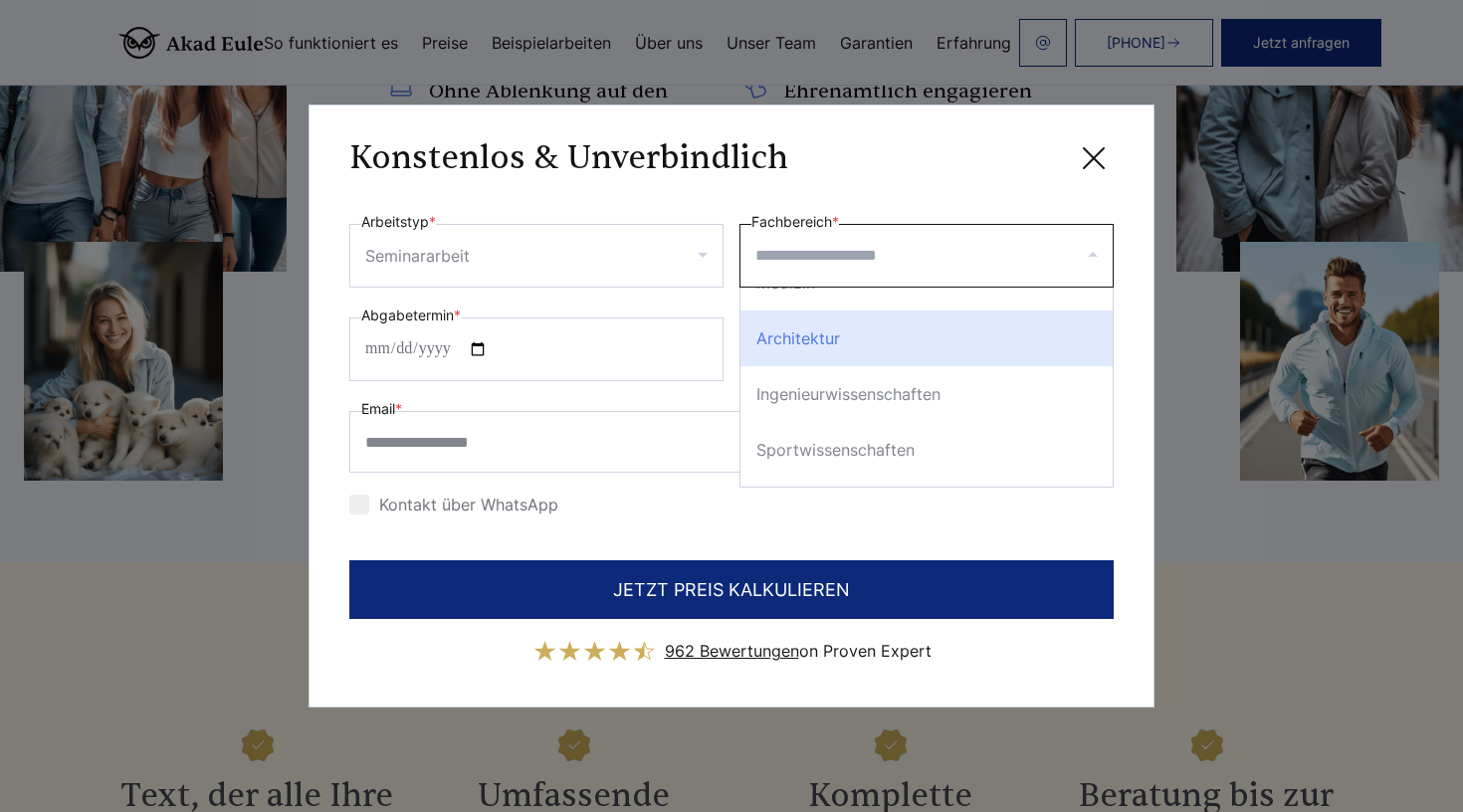click on "Architektur" at bounding box center [927, 338] 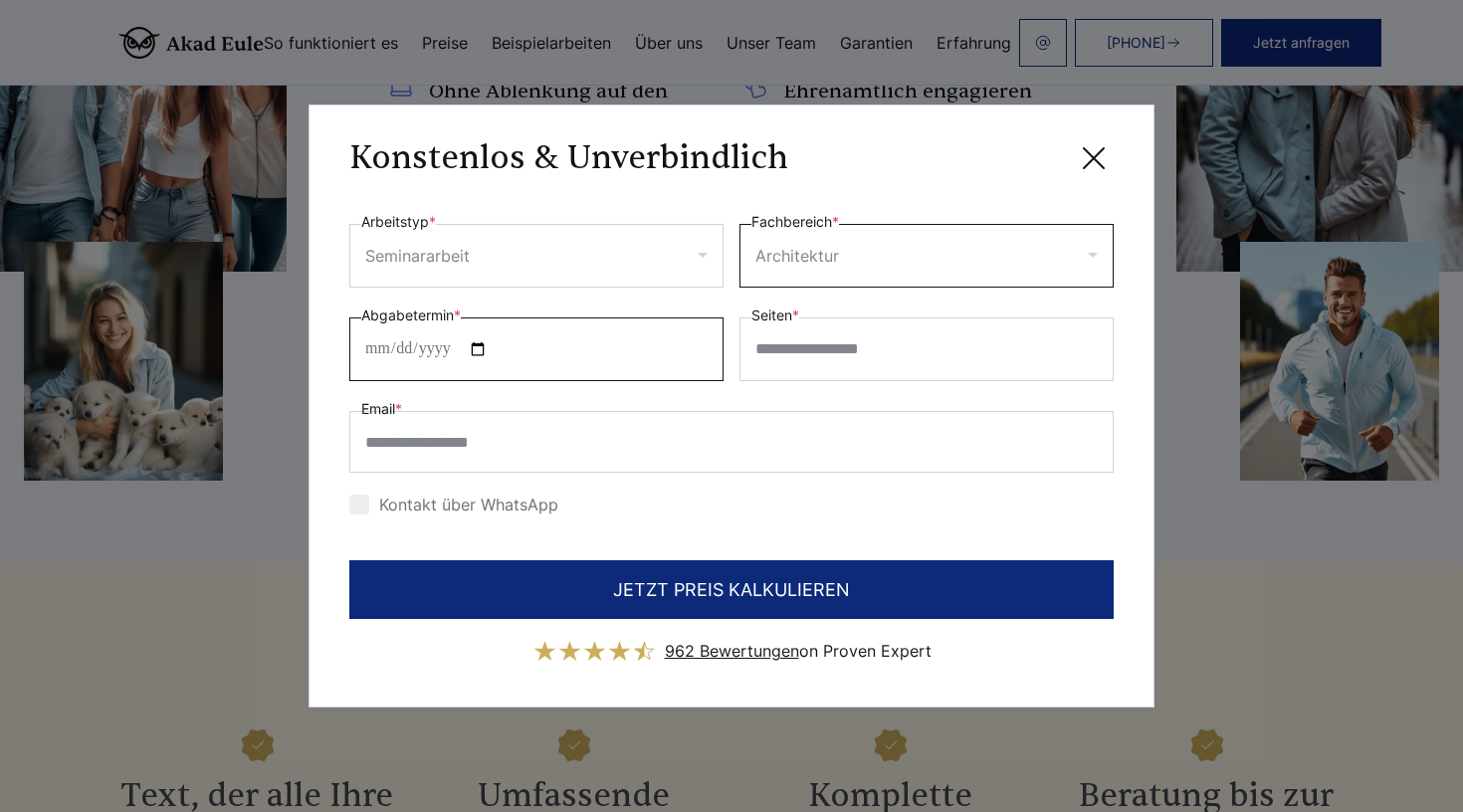 click on "Abgabetermin  *" at bounding box center [536, 349] 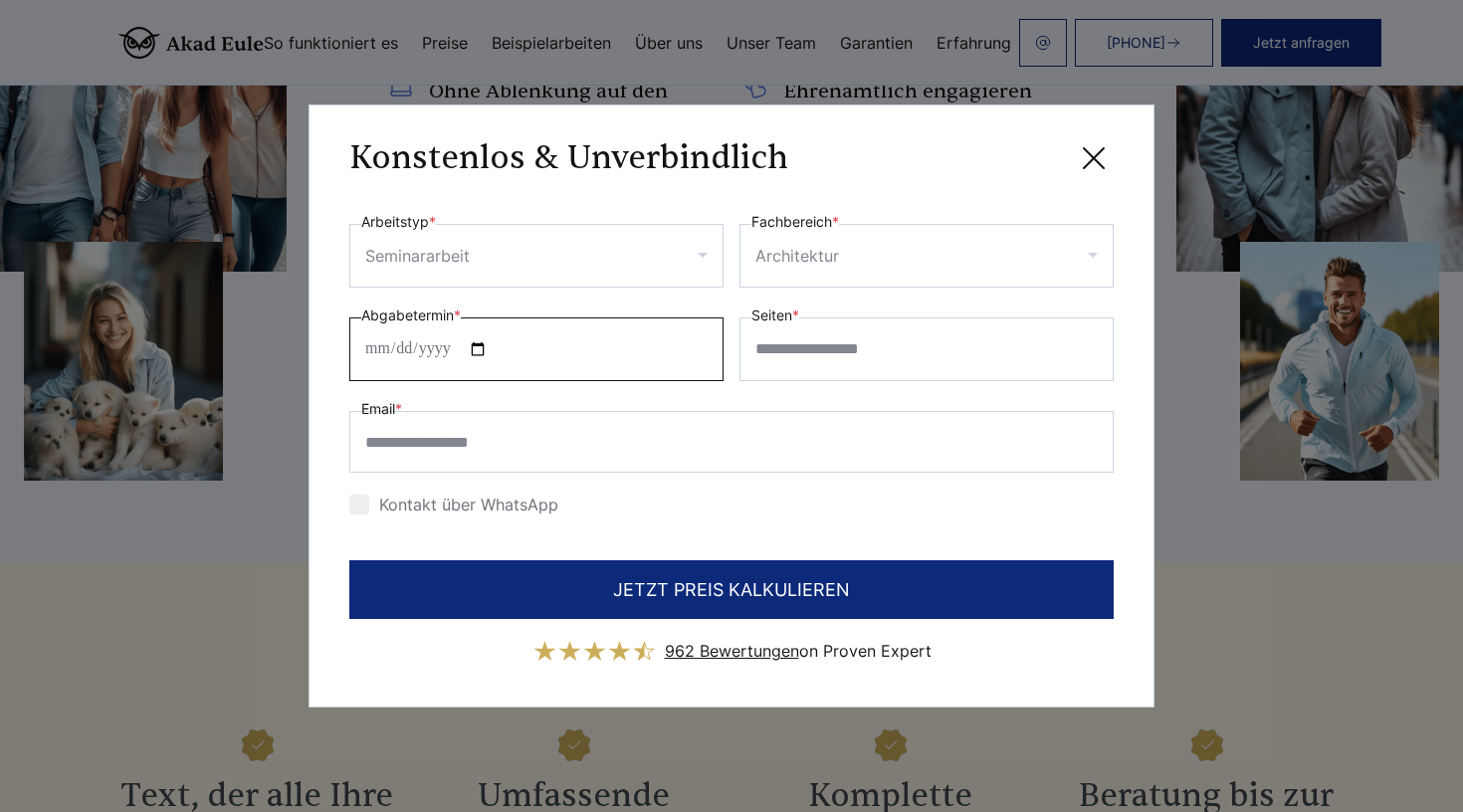 type on "**********" 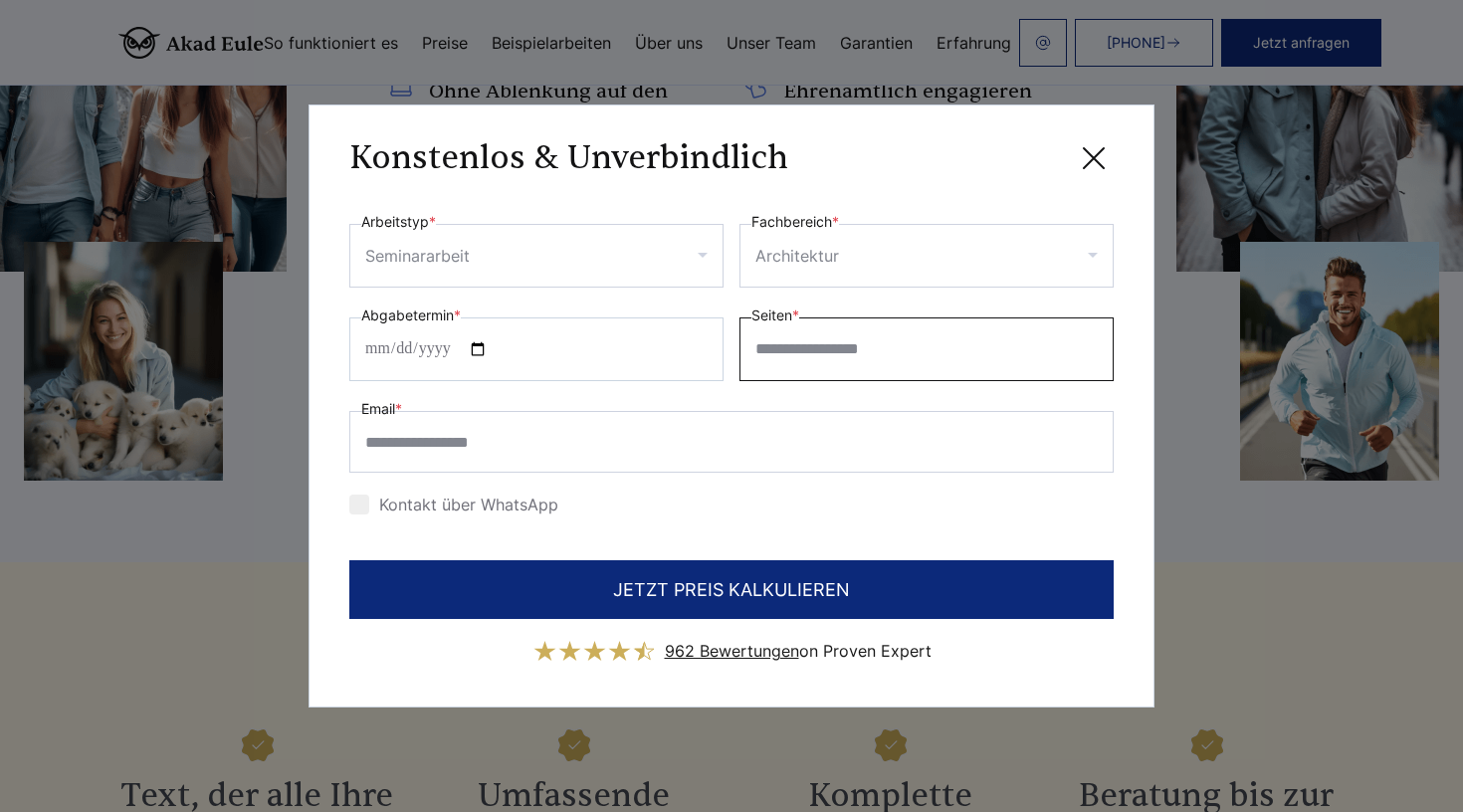 click on "Seiten  *" at bounding box center [927, 349] 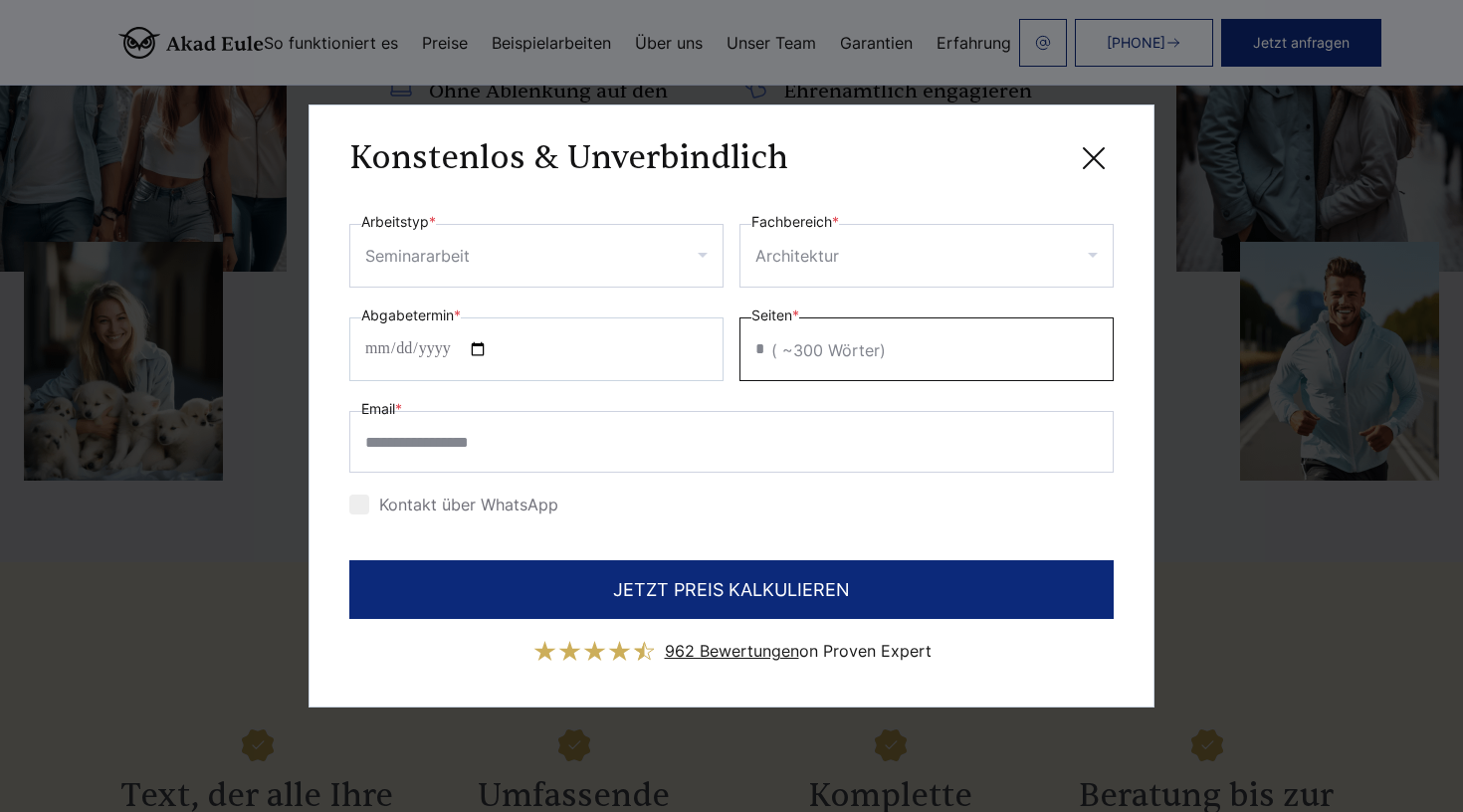 click on "*" at bounding box center (927, 349) 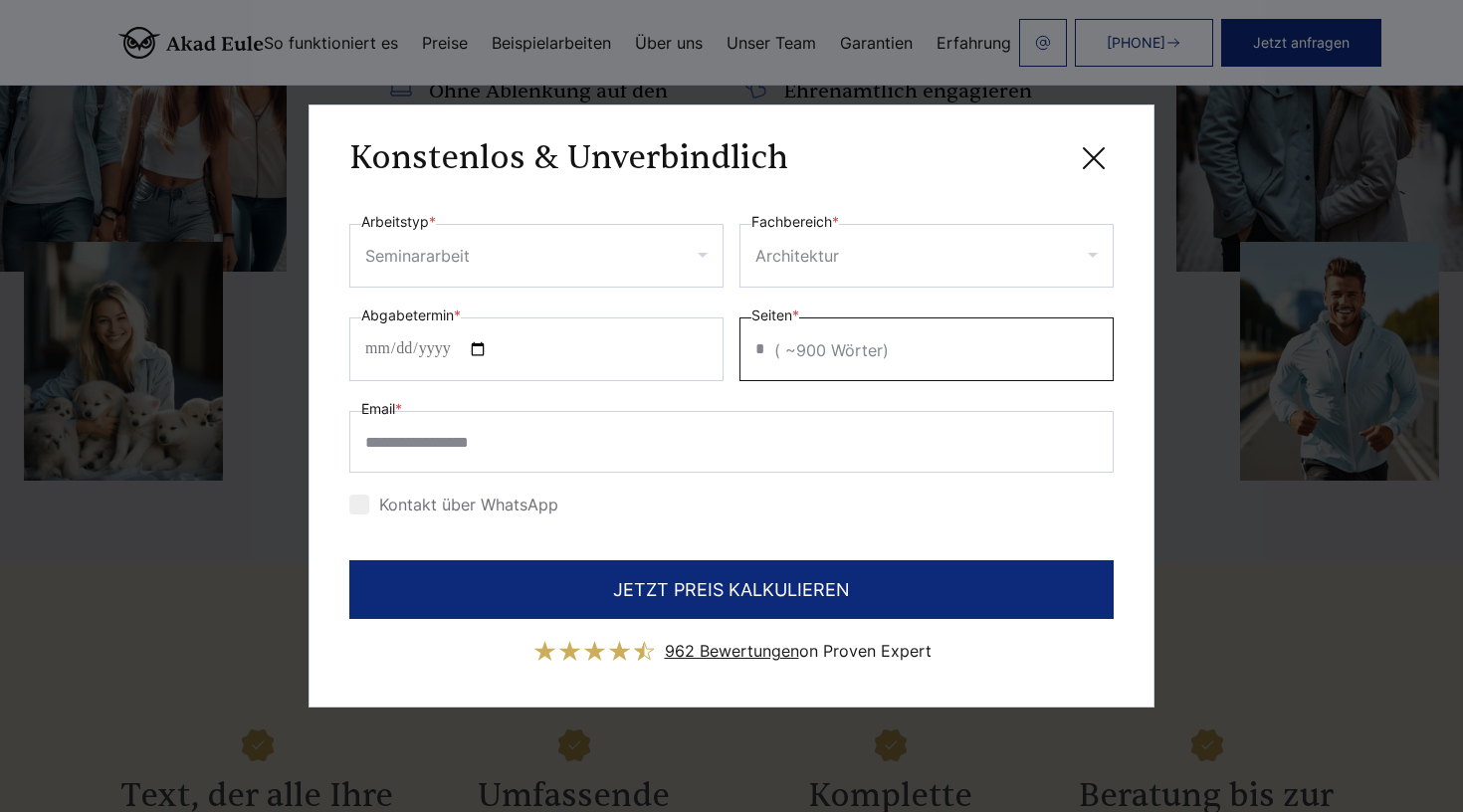 click on "*" at bounding box center (927, 349) 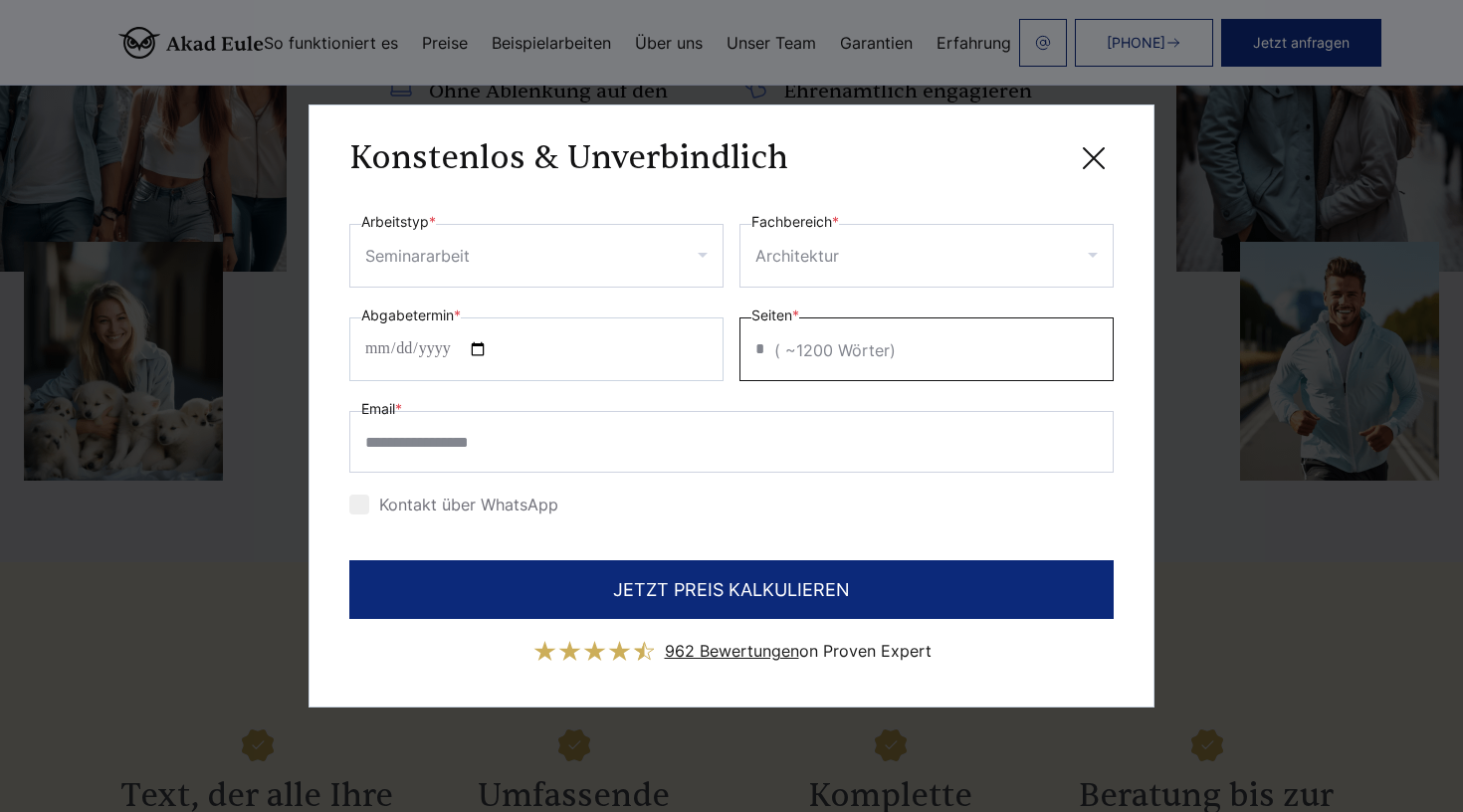 click on "*" at bounding box center (927, 349) 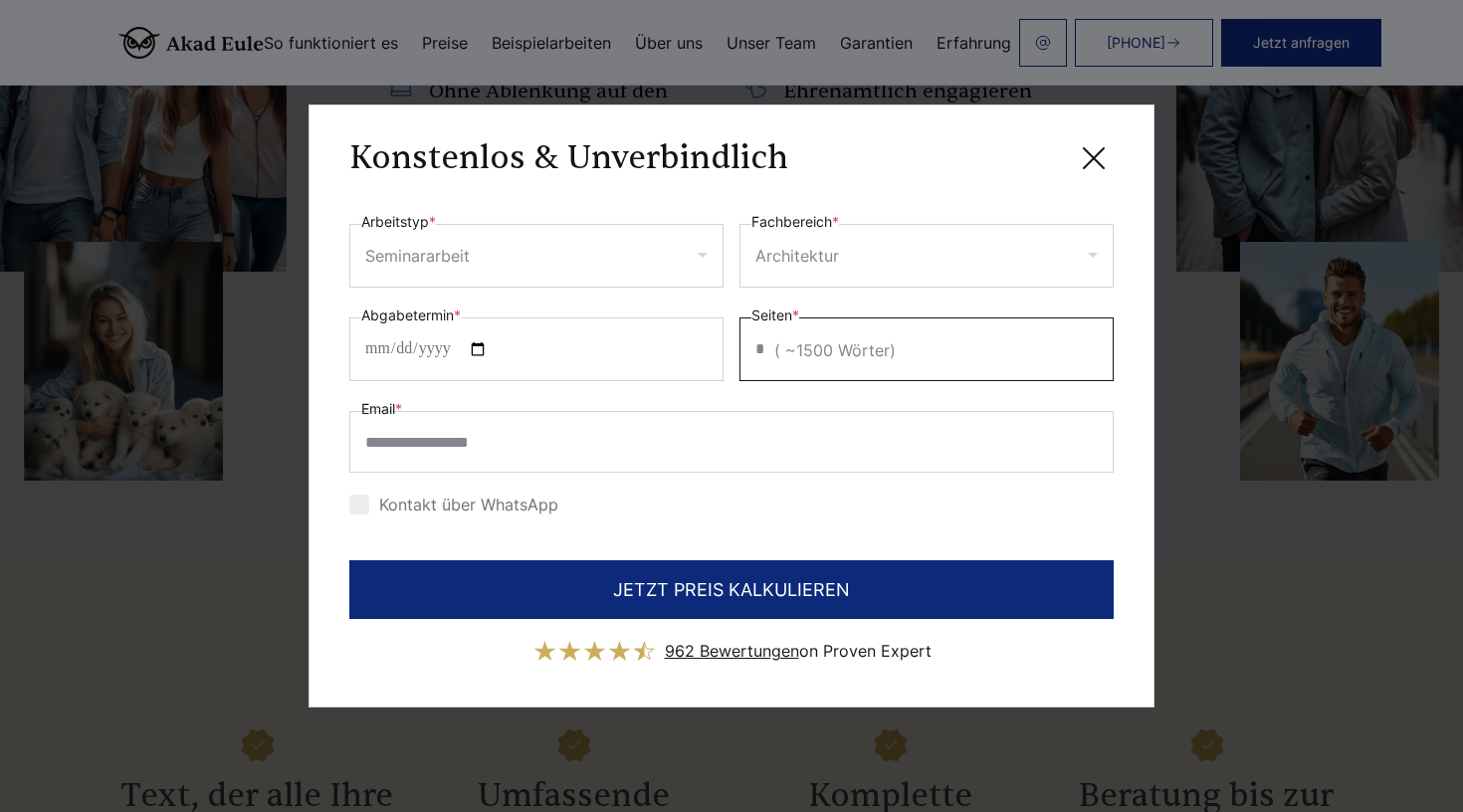 click on "*" at bounding box center (927, 349) 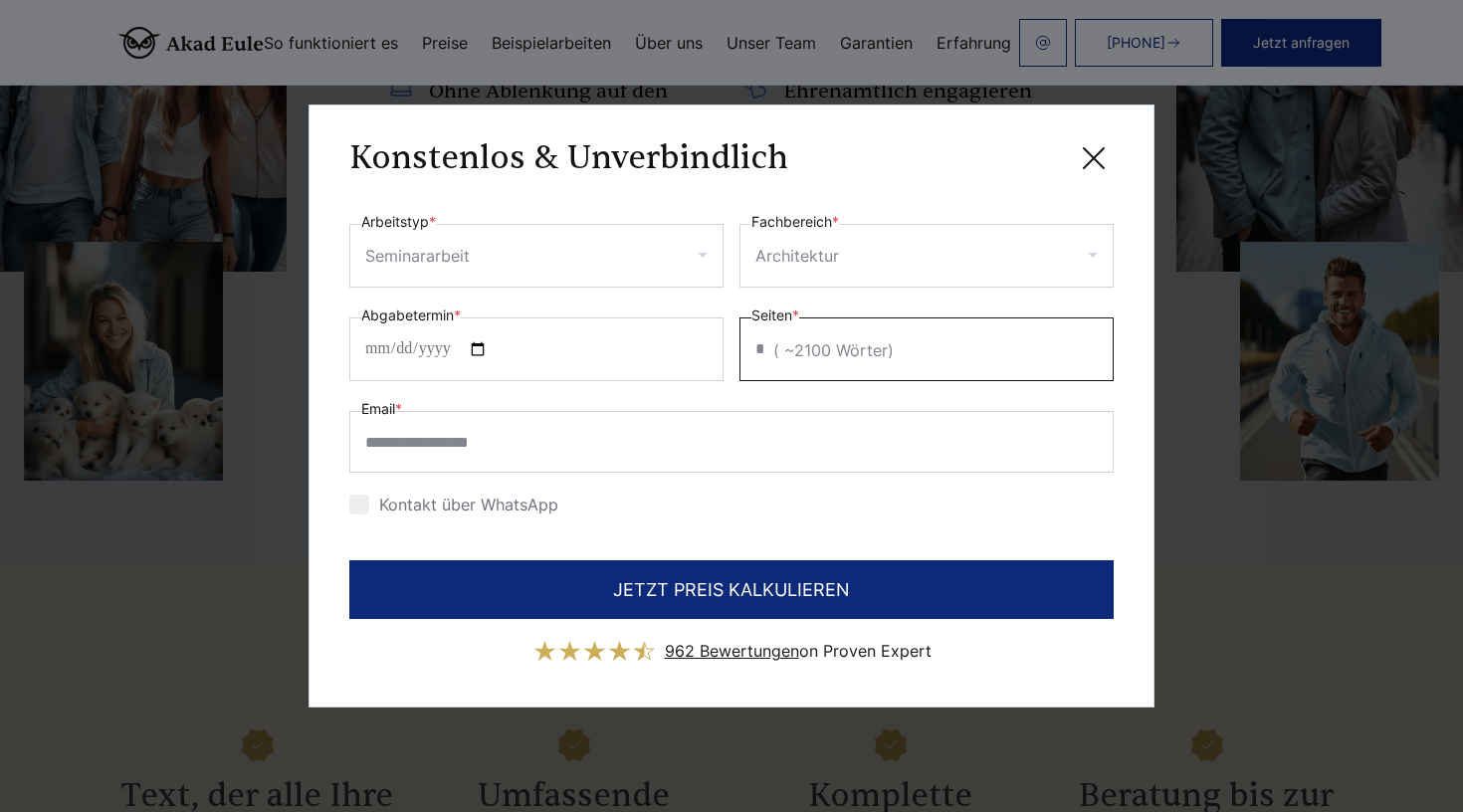 click on "*" at bounding box center (927, 349) 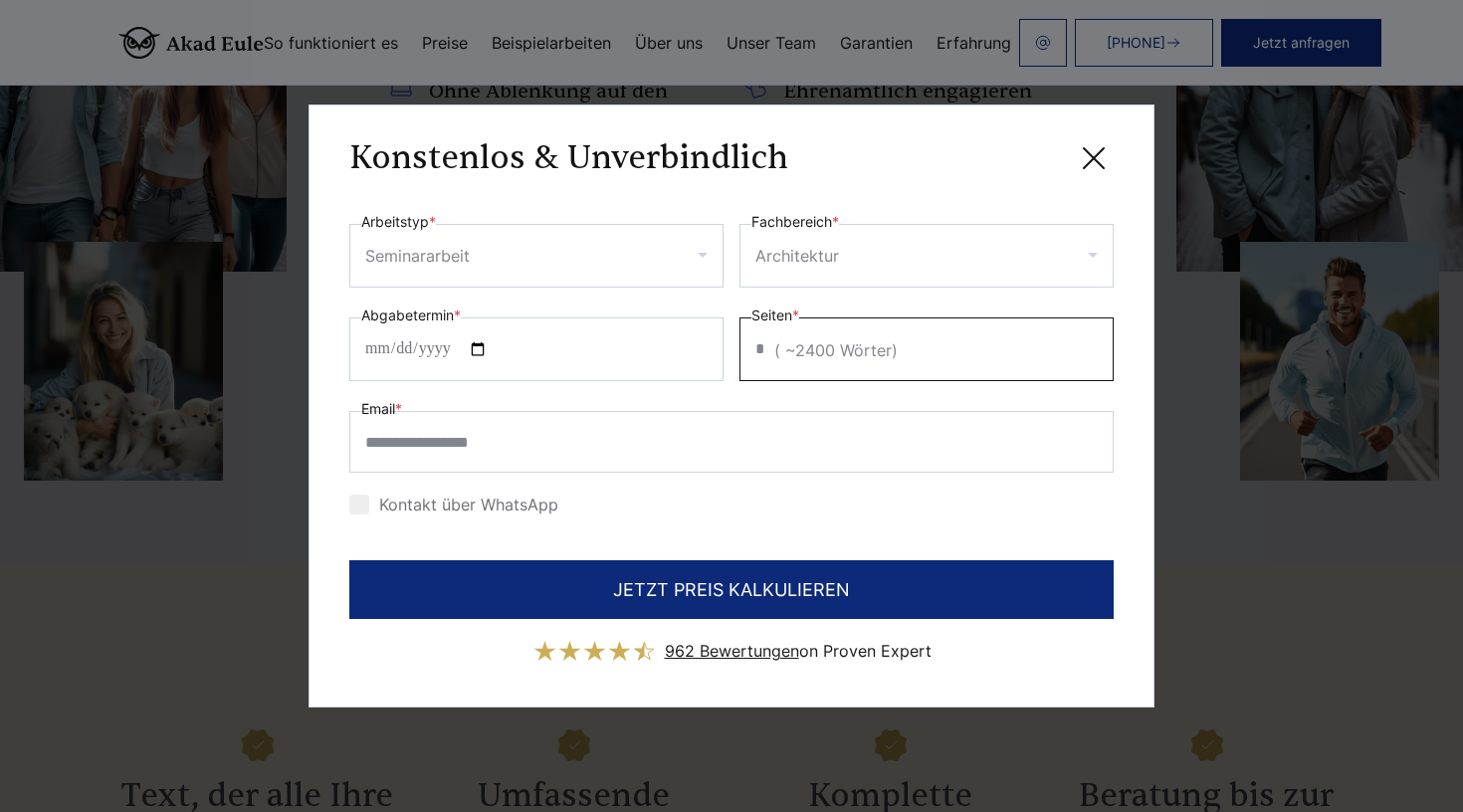 click on "*" at bounding box center [927, 349] 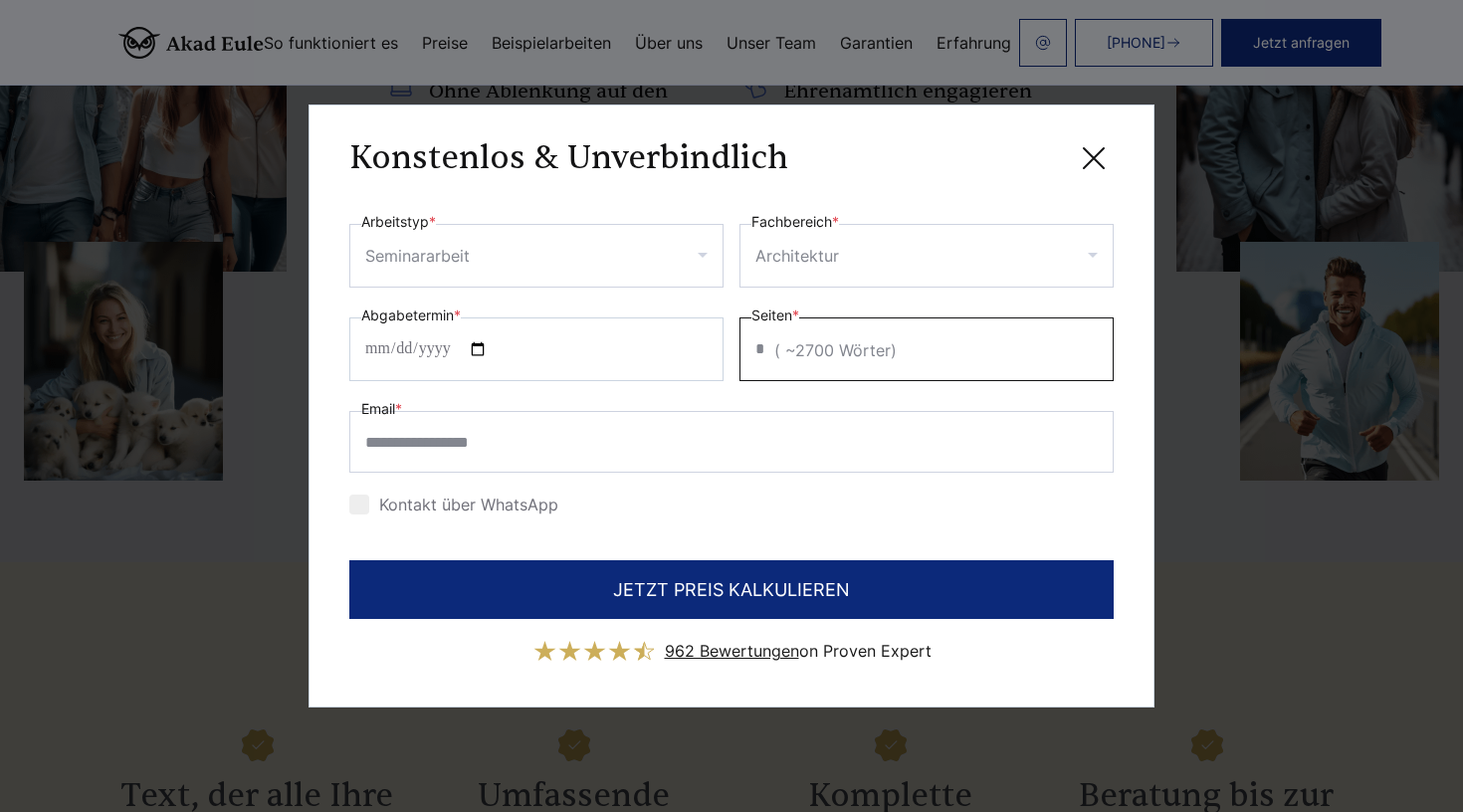 click on "**" at bounding box center (927, 349) 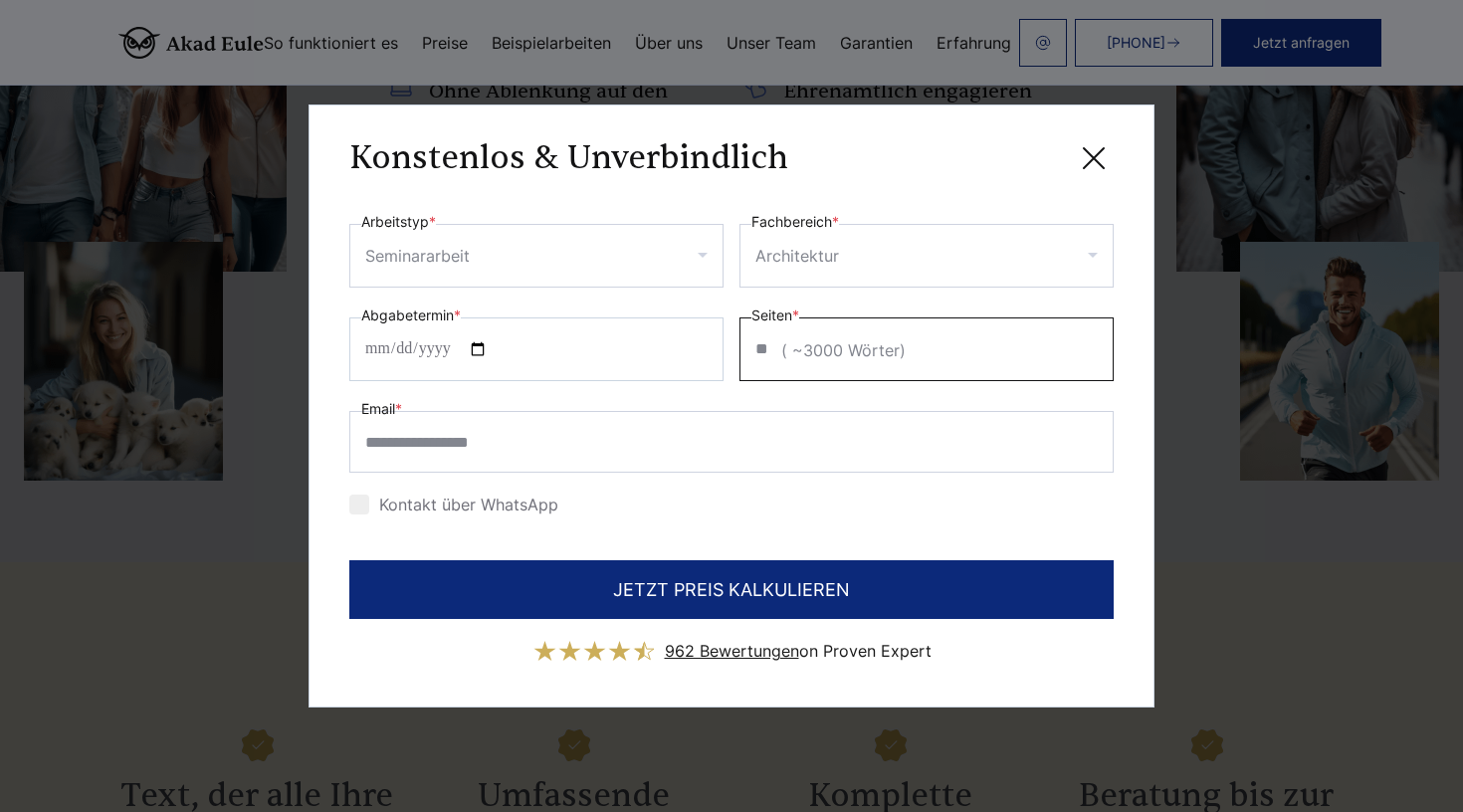 click on "**" at bounding box center (927, 349) 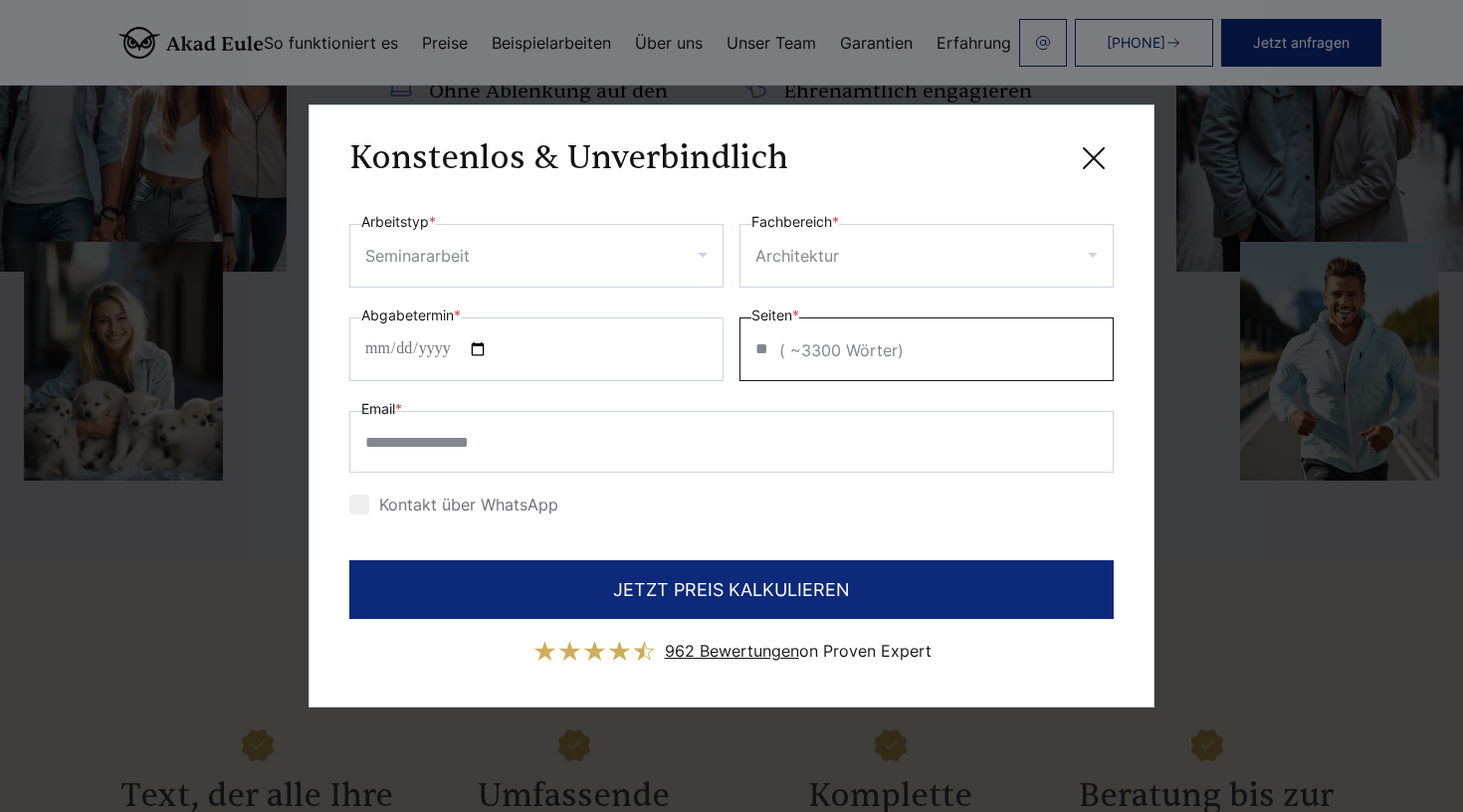 click on "**" at bounding box center [927, 349] 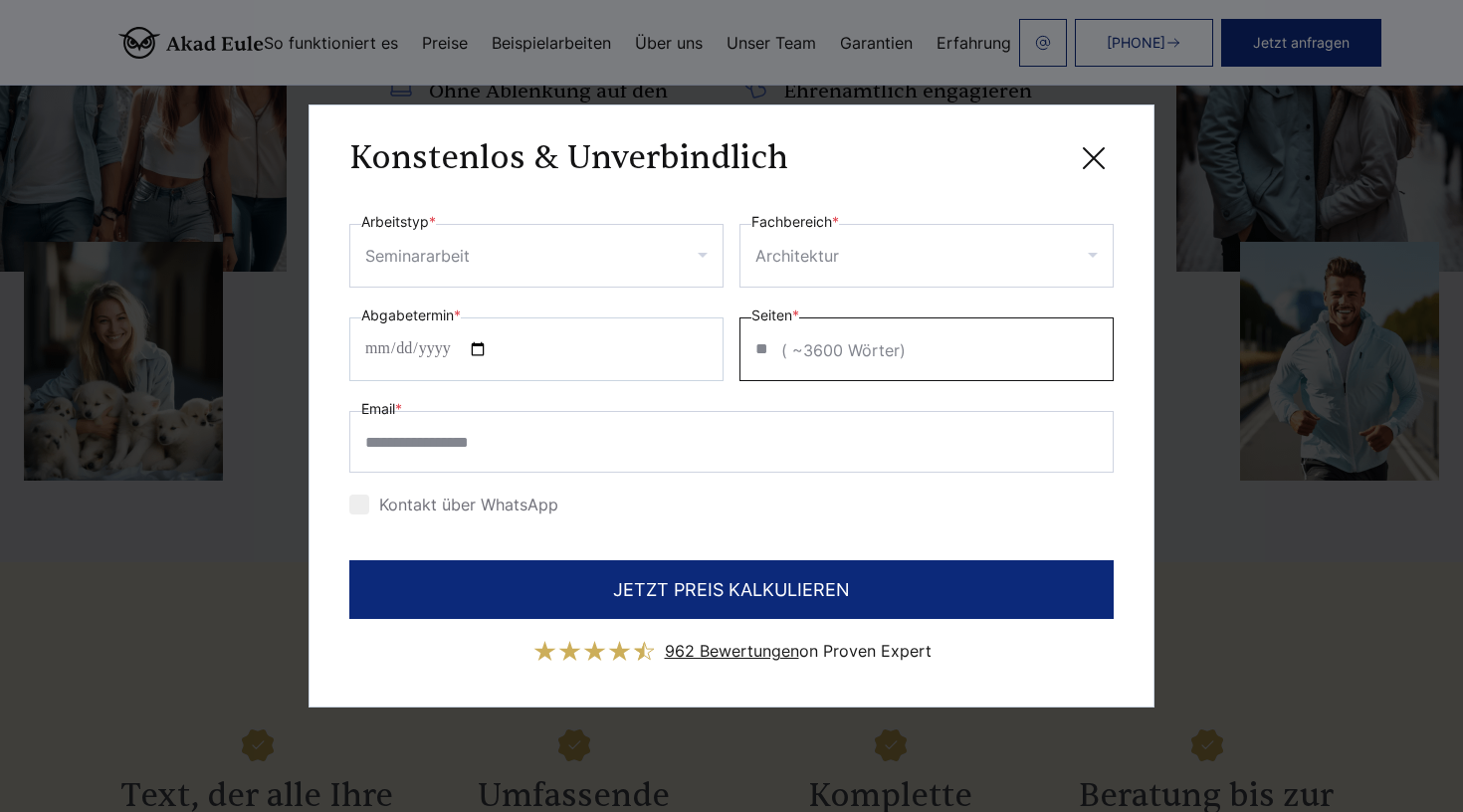 click on "**" at bounding box center (927, 349) 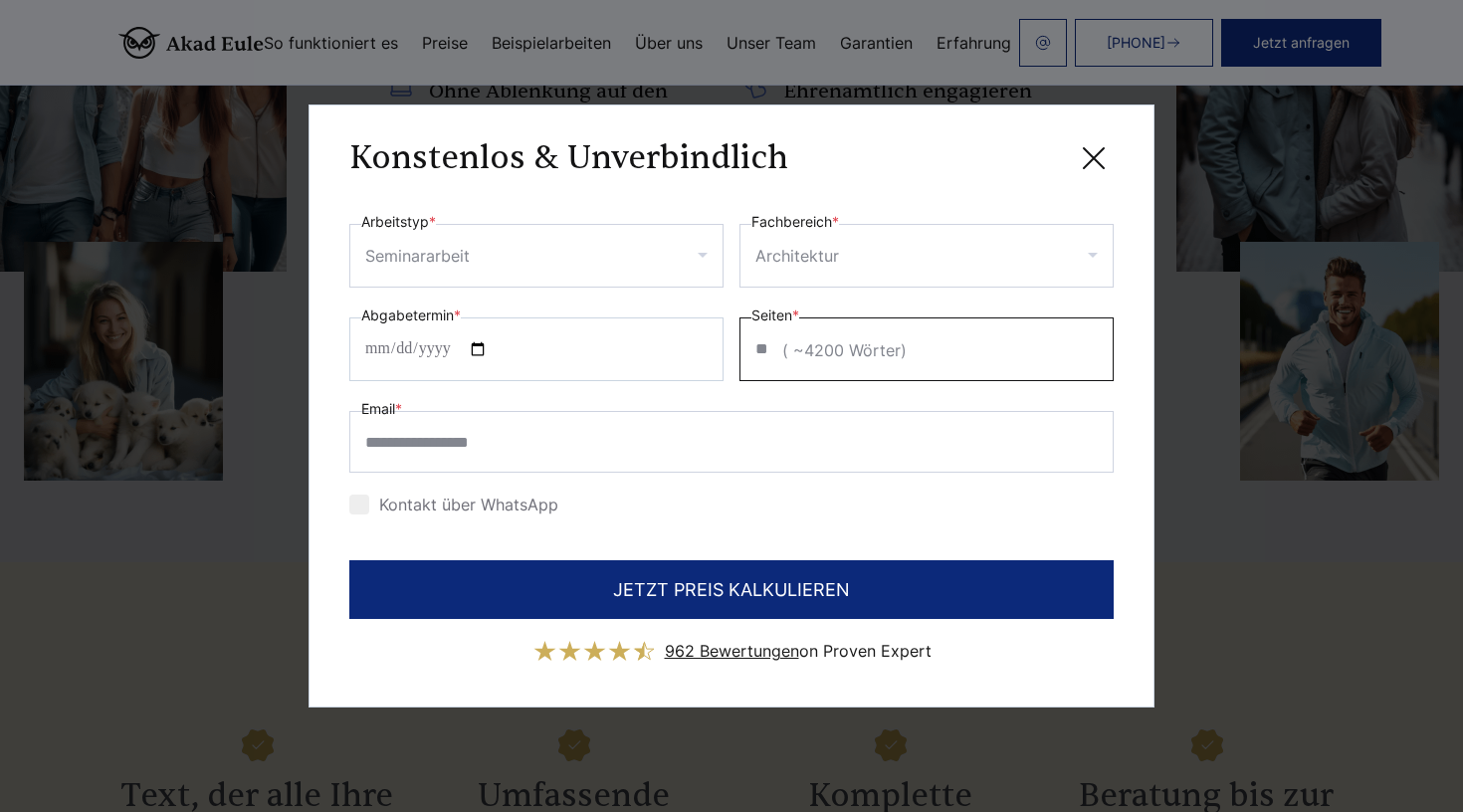 click on "**" at bounding box center [927, 349] 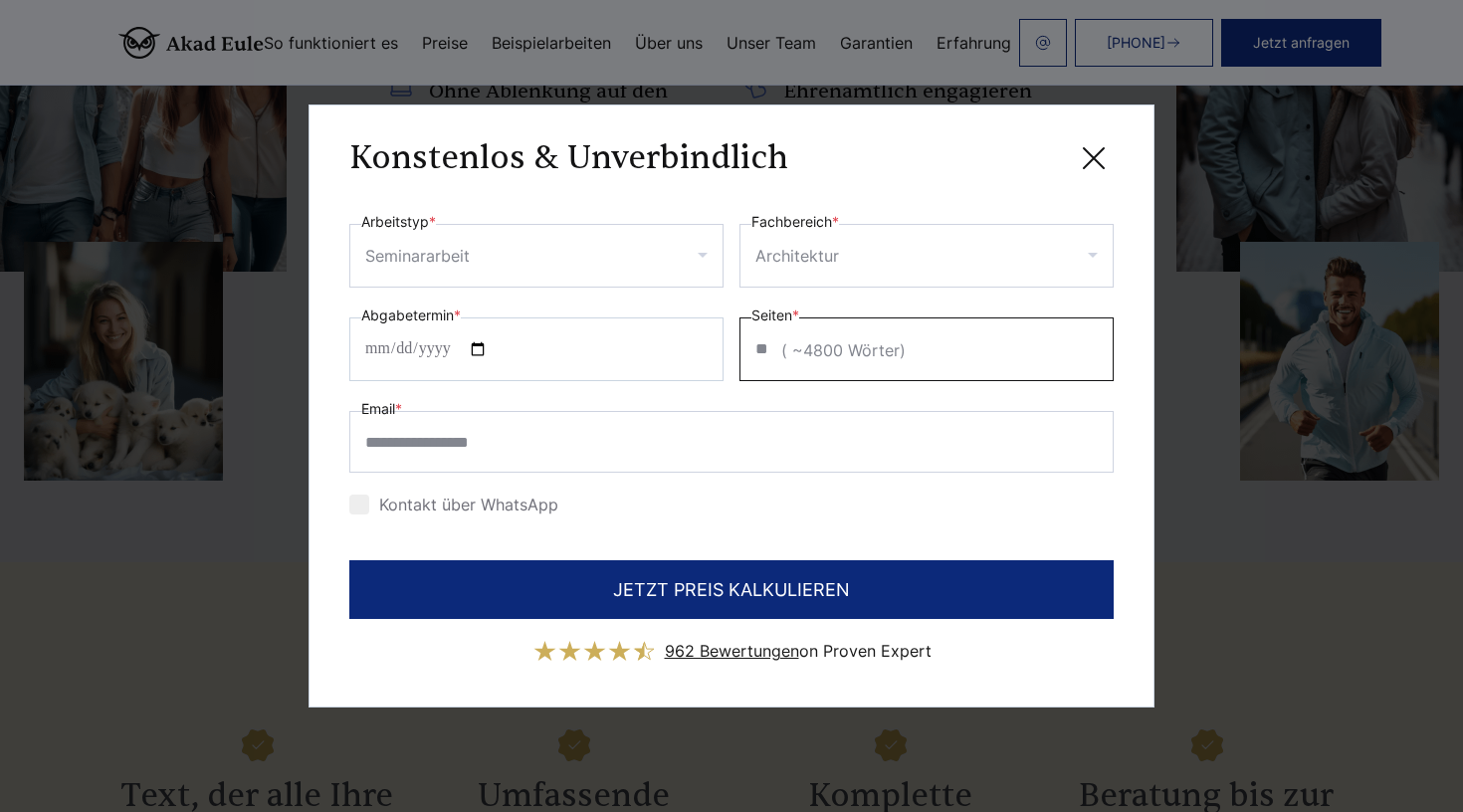 click on "**" at bounding box center (927, 349) 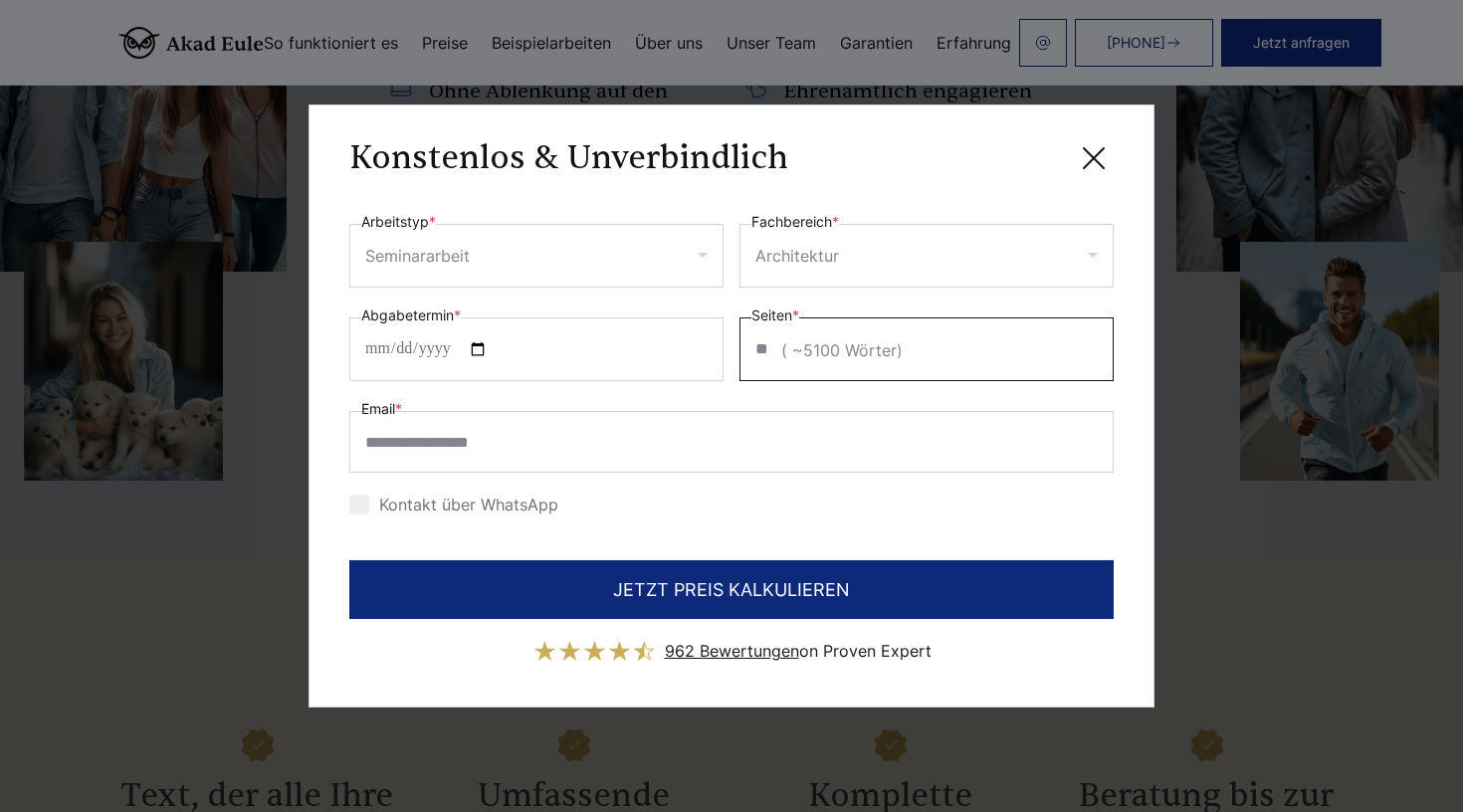 click on "**" at bounding box center (927, 349) 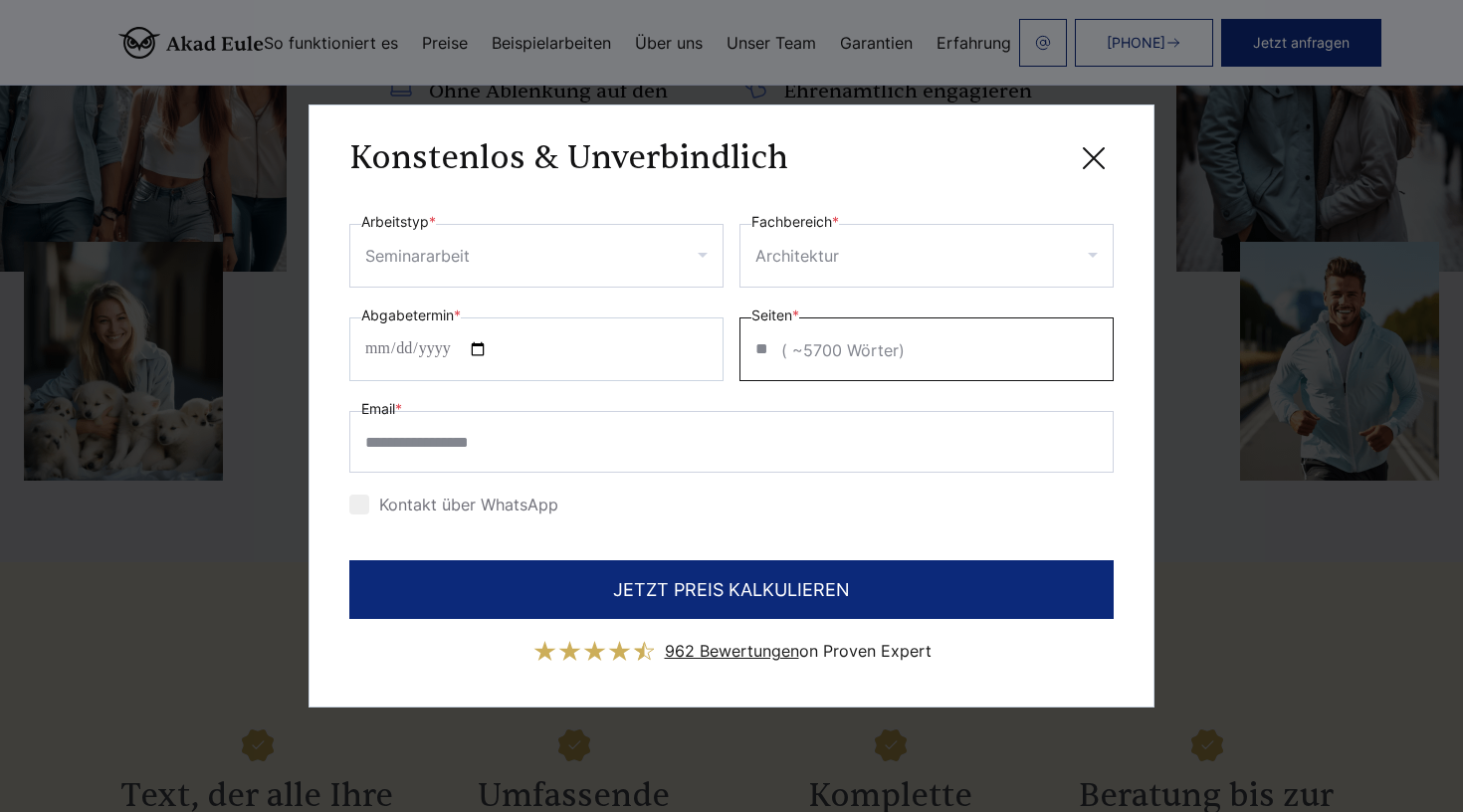 click on "**" at bounding box center (927, 349) 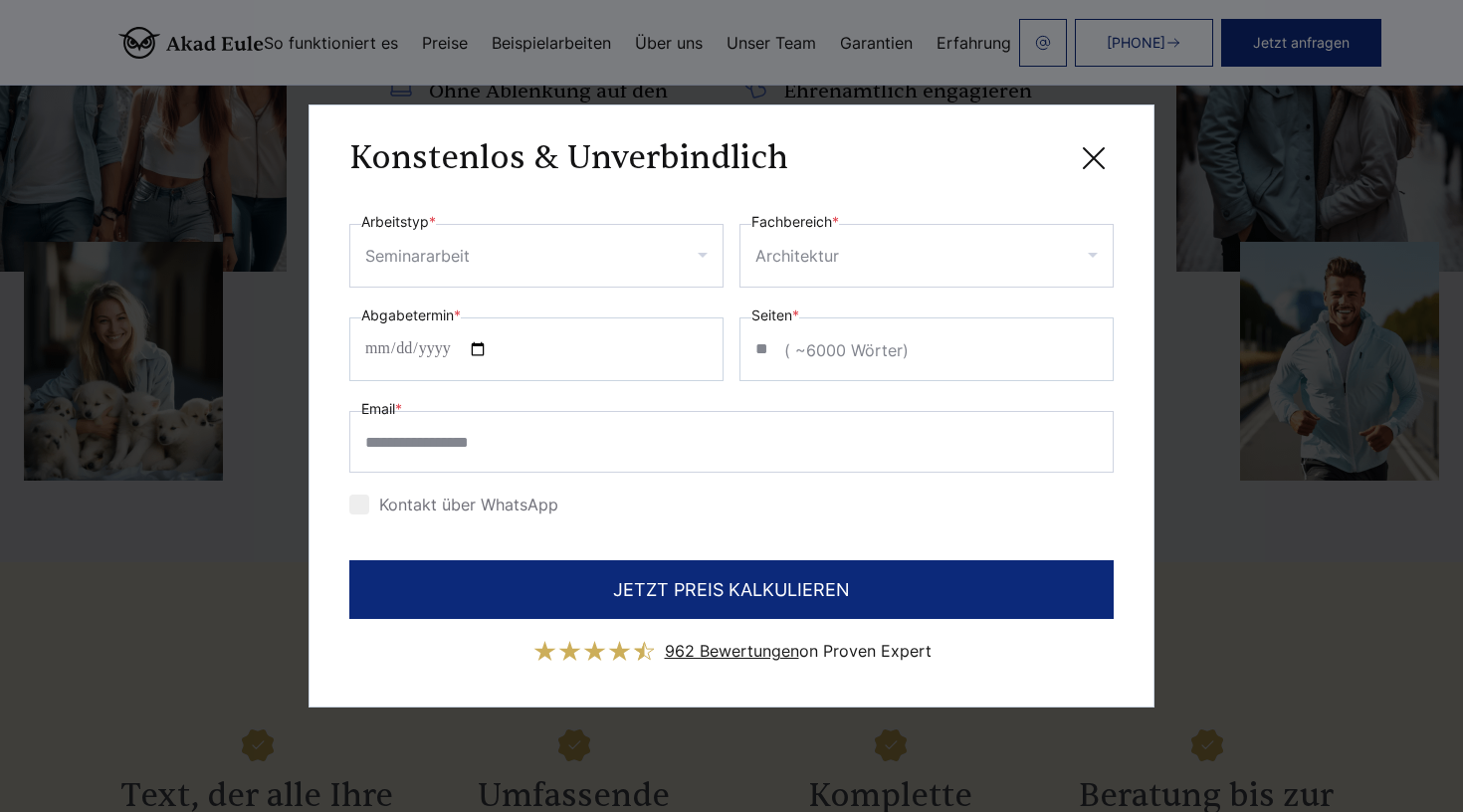 click at bounding box center [1094, 158] 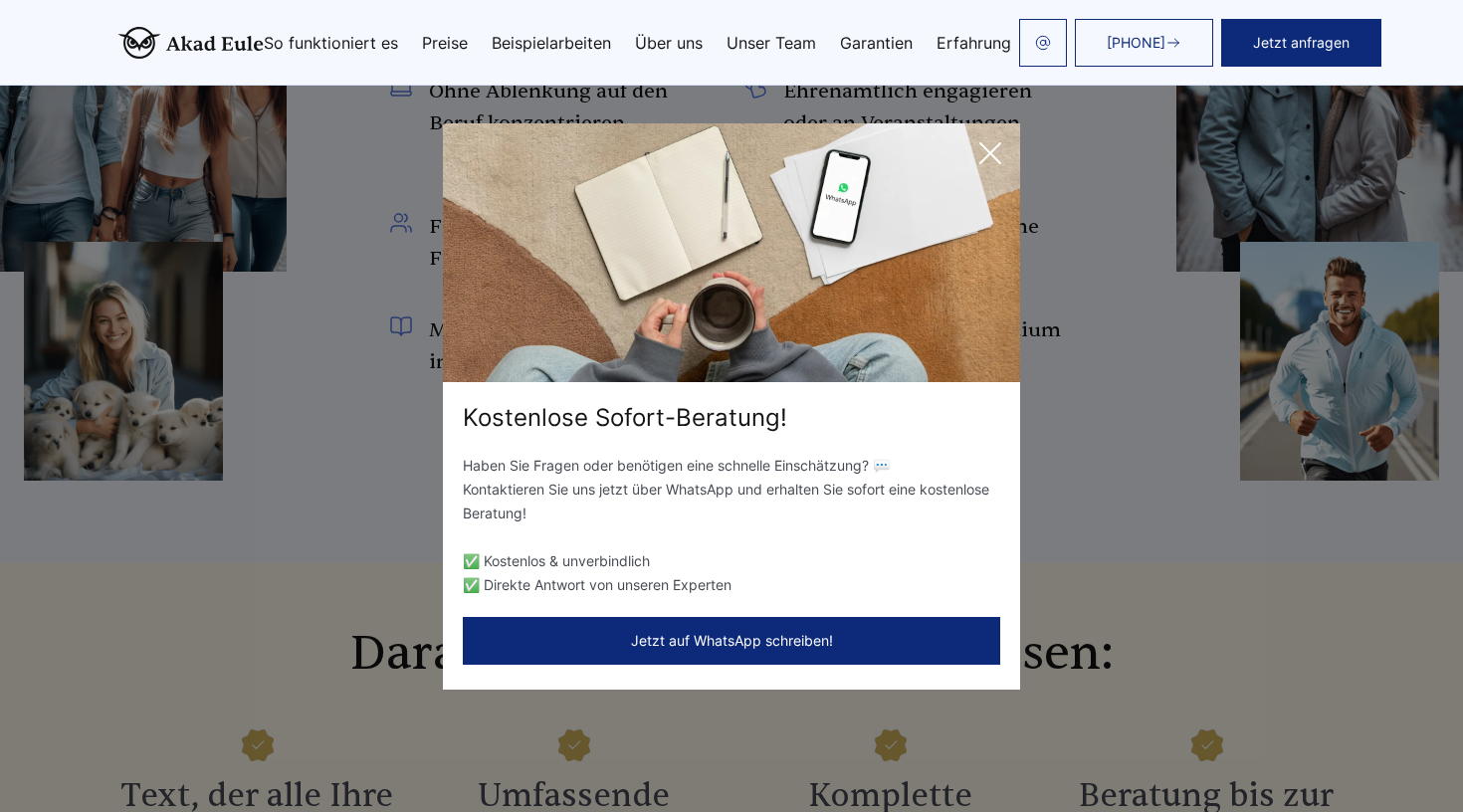click at bounding box center (990, 153) 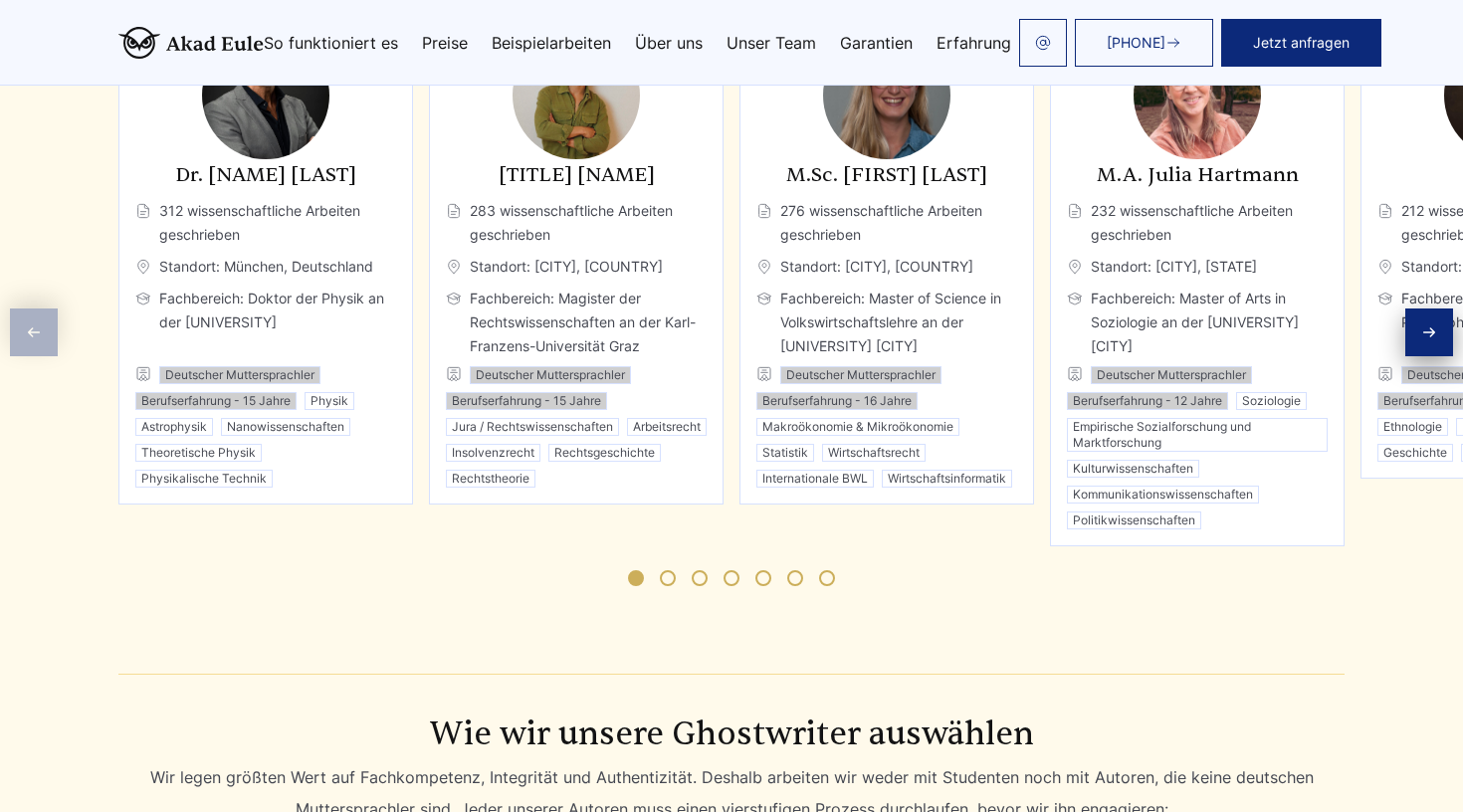 scroll, scrollTop: 7440, scrollLeft: 0, axis: vertical 